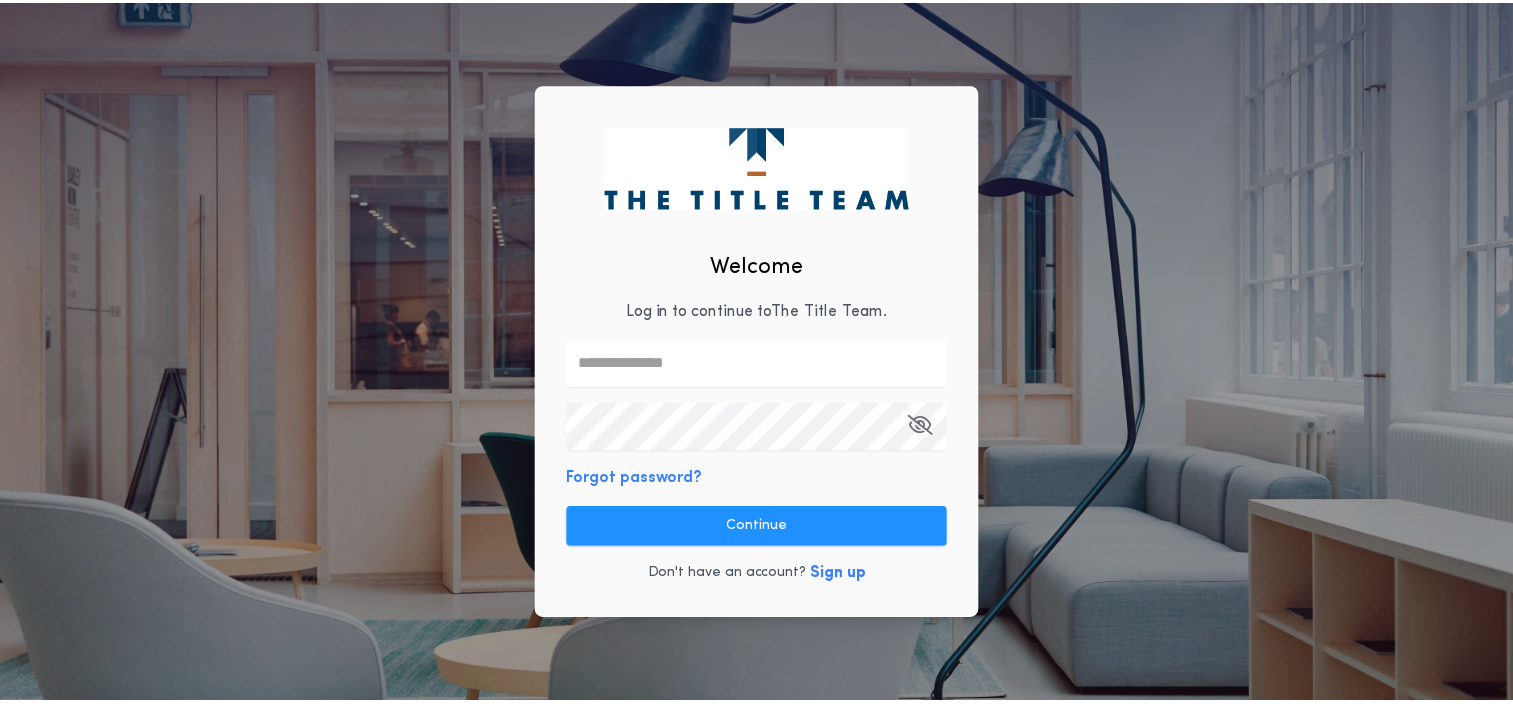scroll, scrollTop: 0, scrollLeft: 0, axis: both 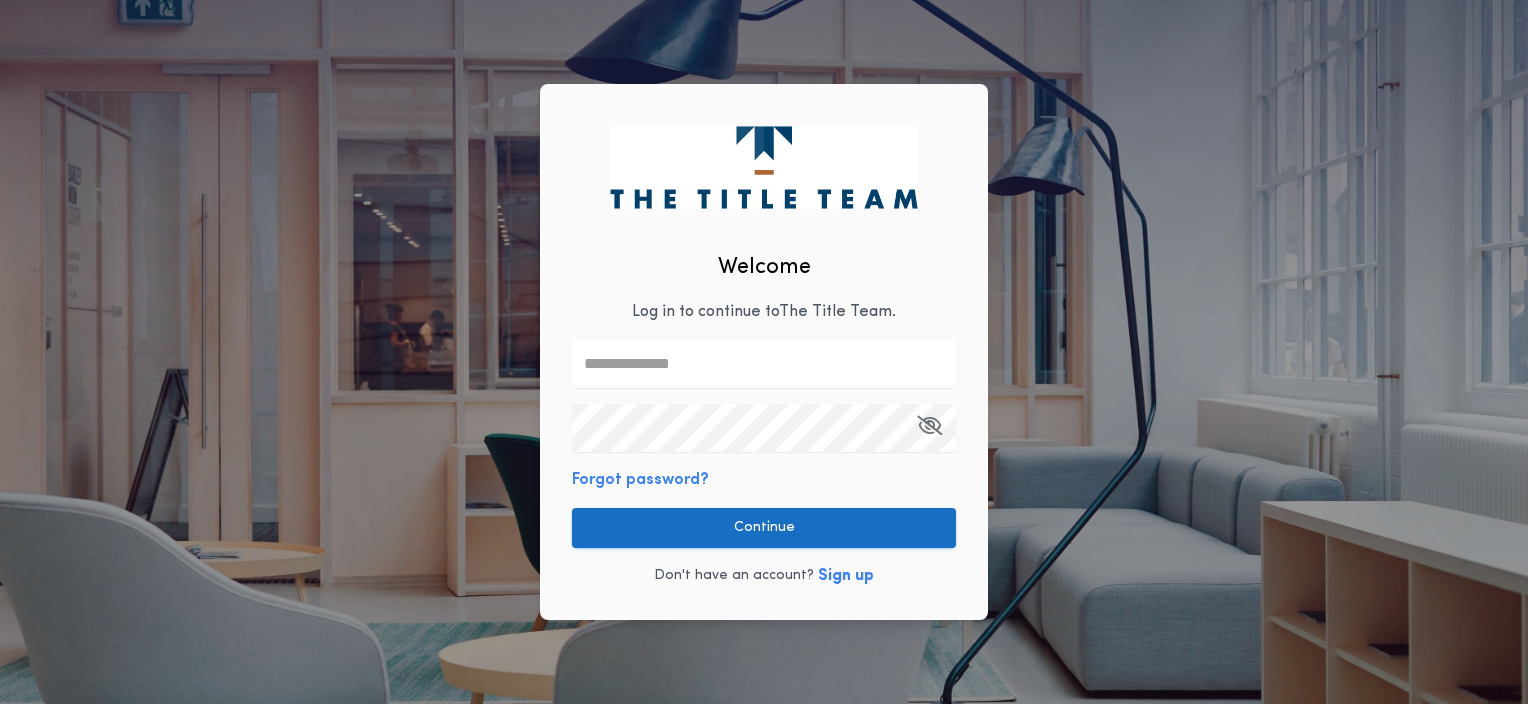 type on "**********" 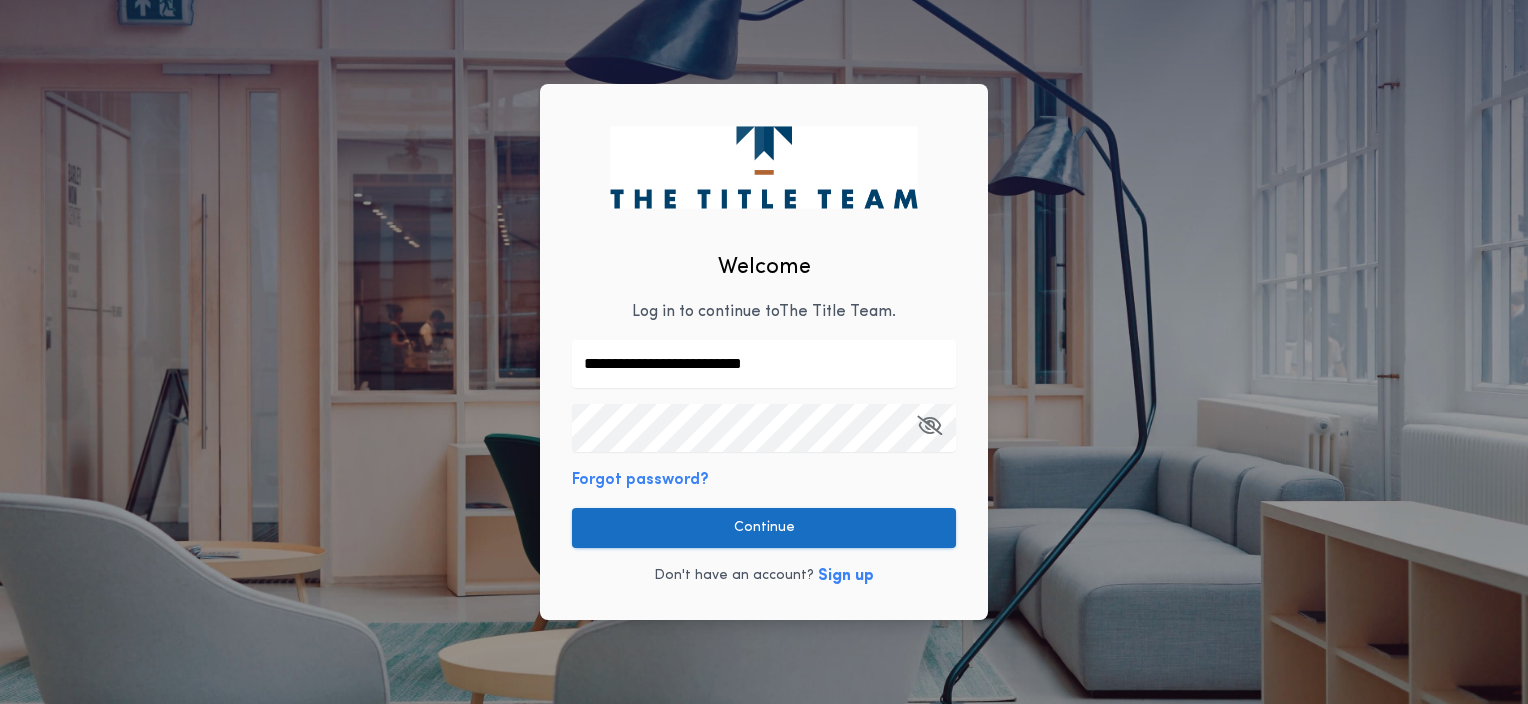 click on "Continue" at bounding box center (764, 528) 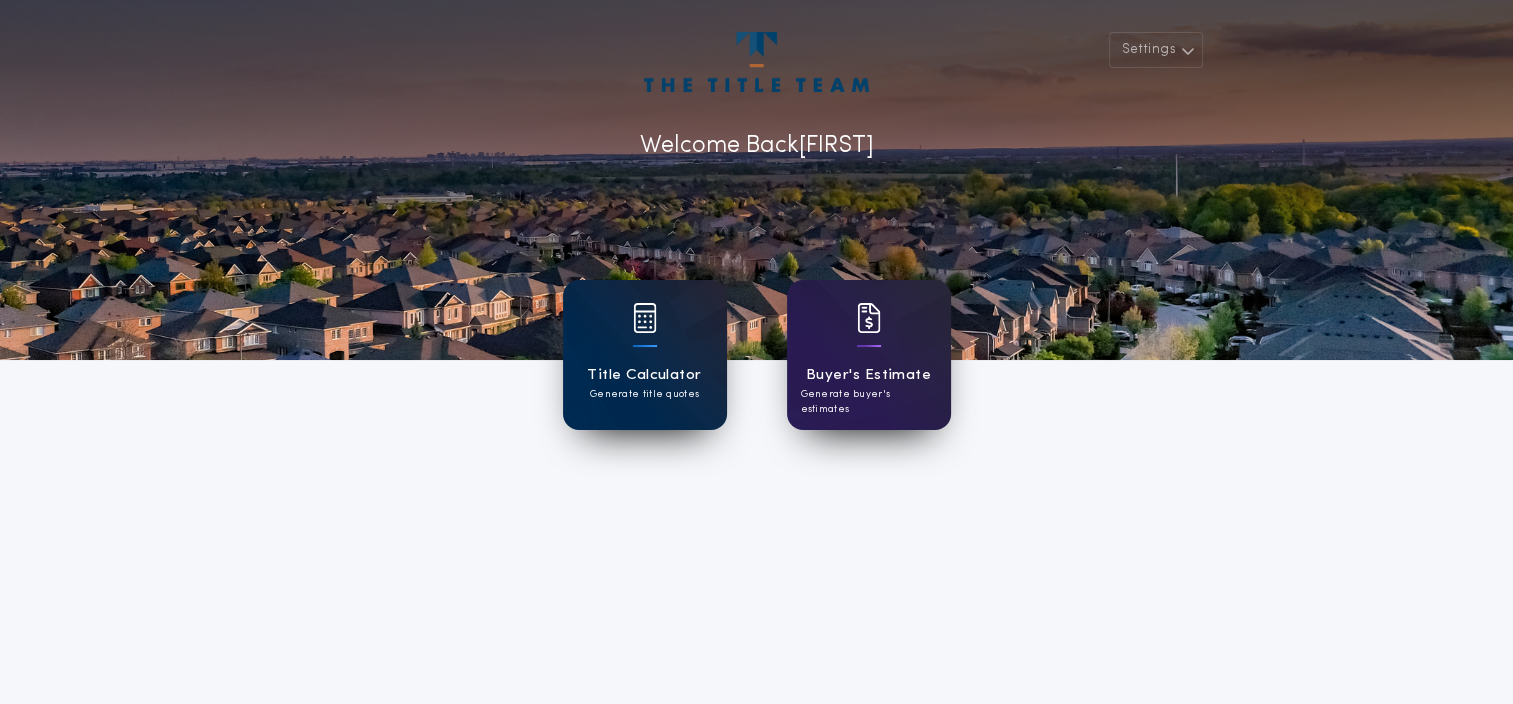 click on "Title Calculator" at bounding box center [644, 375] 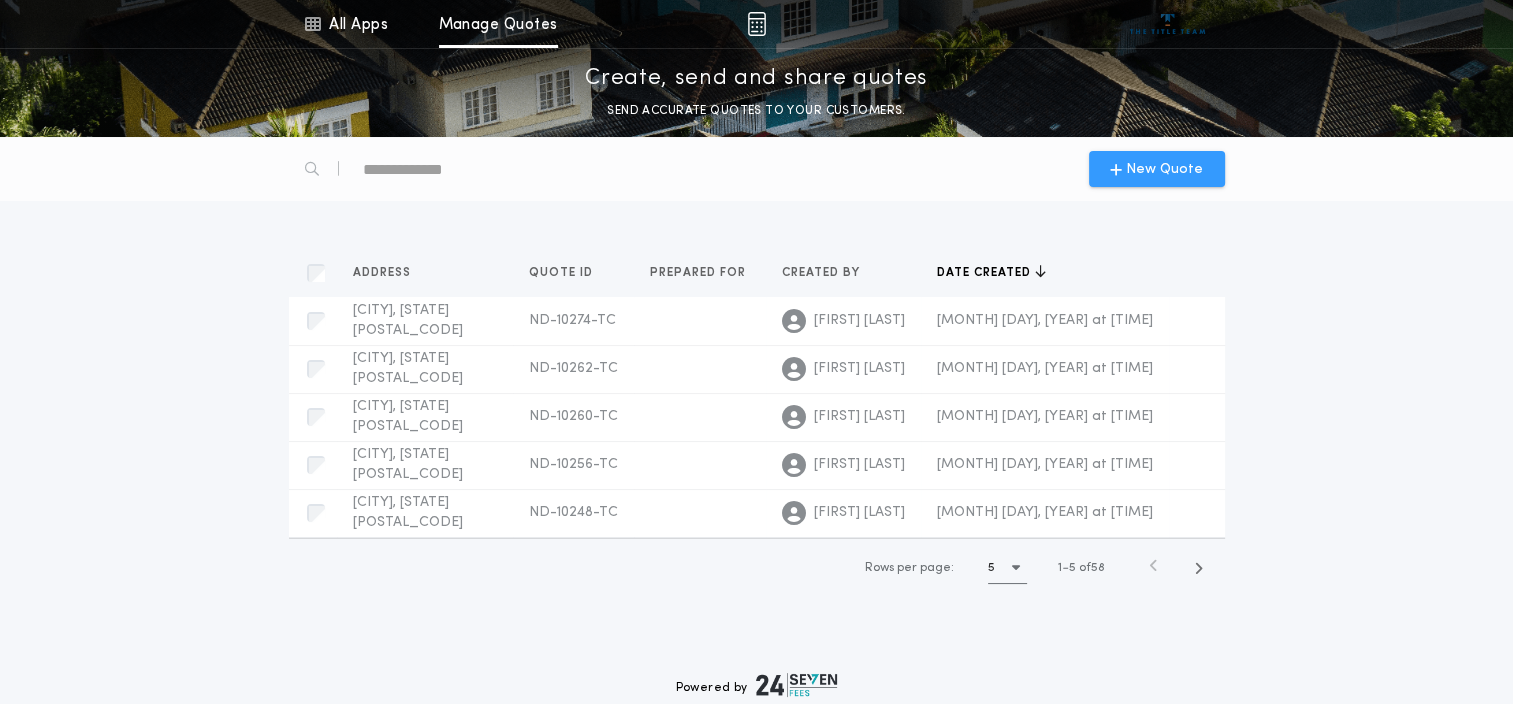 click on "New Quote" at bounding box center (1164, 169) 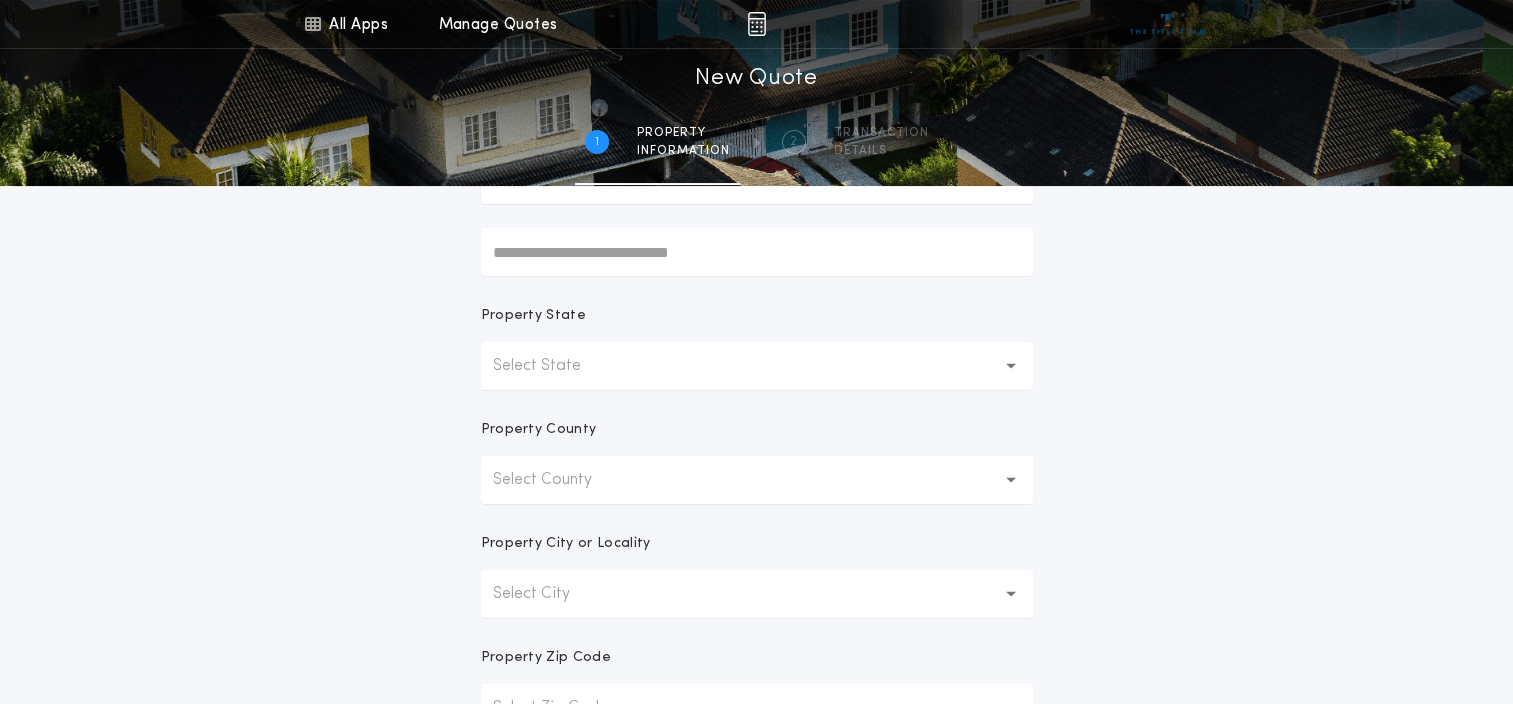 scroll, scrollTop: 268, scrollLeft: 0, axis: vertical 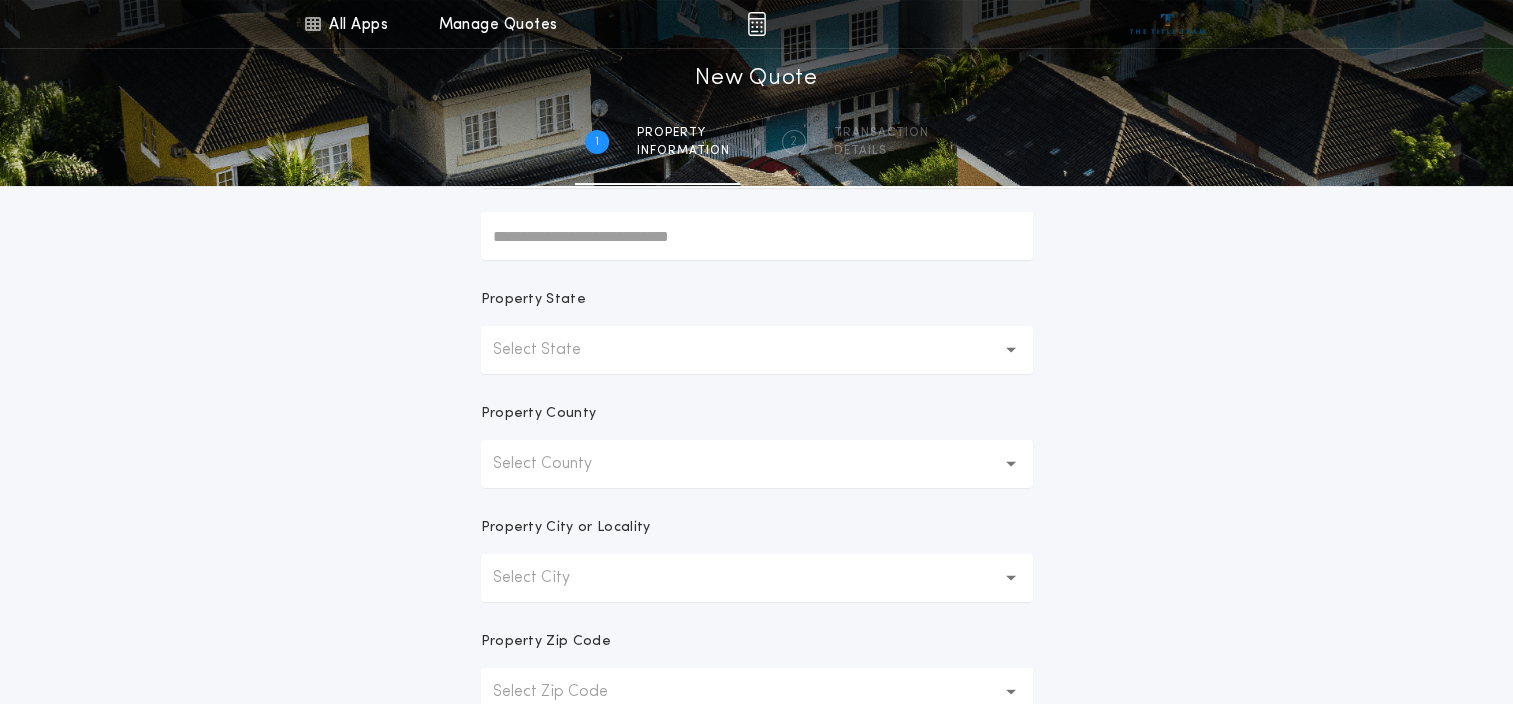 click on "Select State" at bounding box center [757, 350] 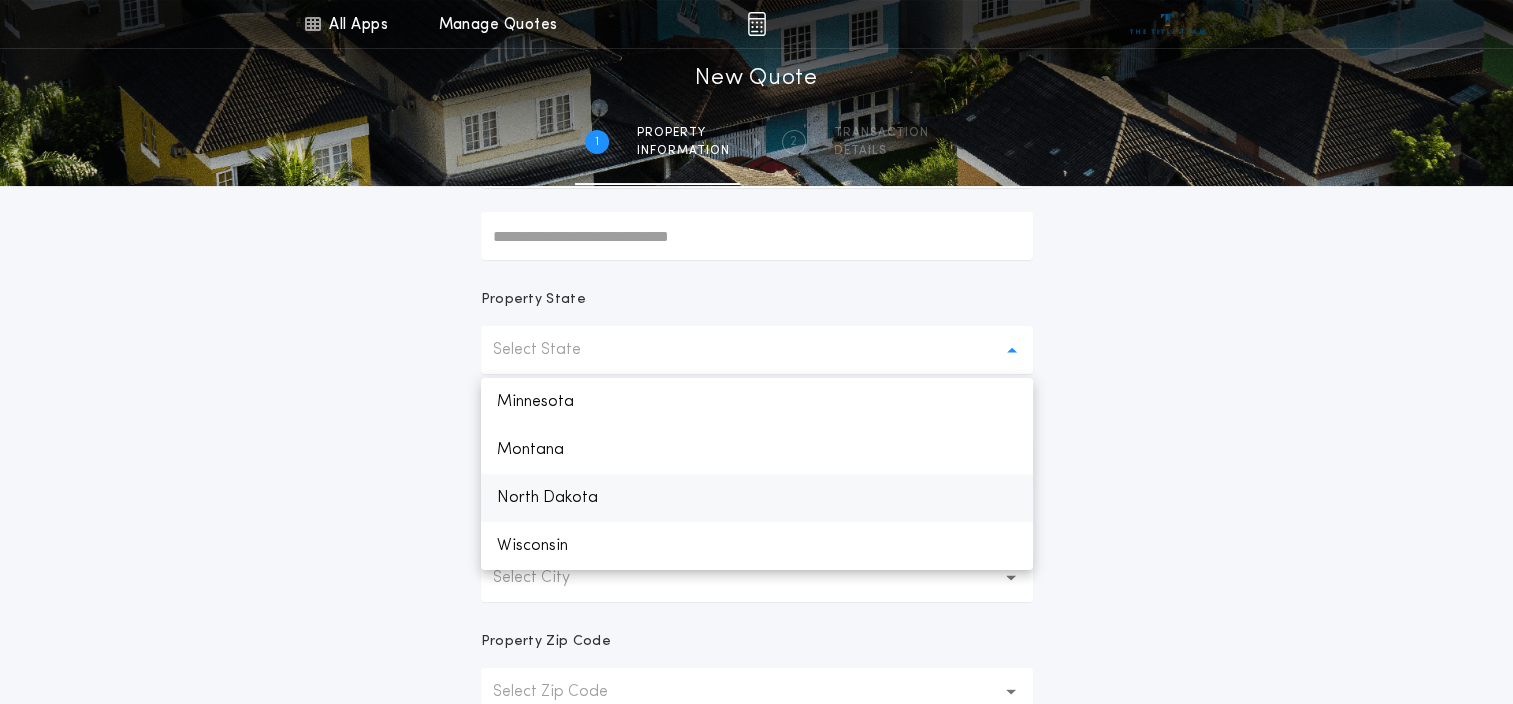 click on "North Dakota" at bounding box center (757, 498) 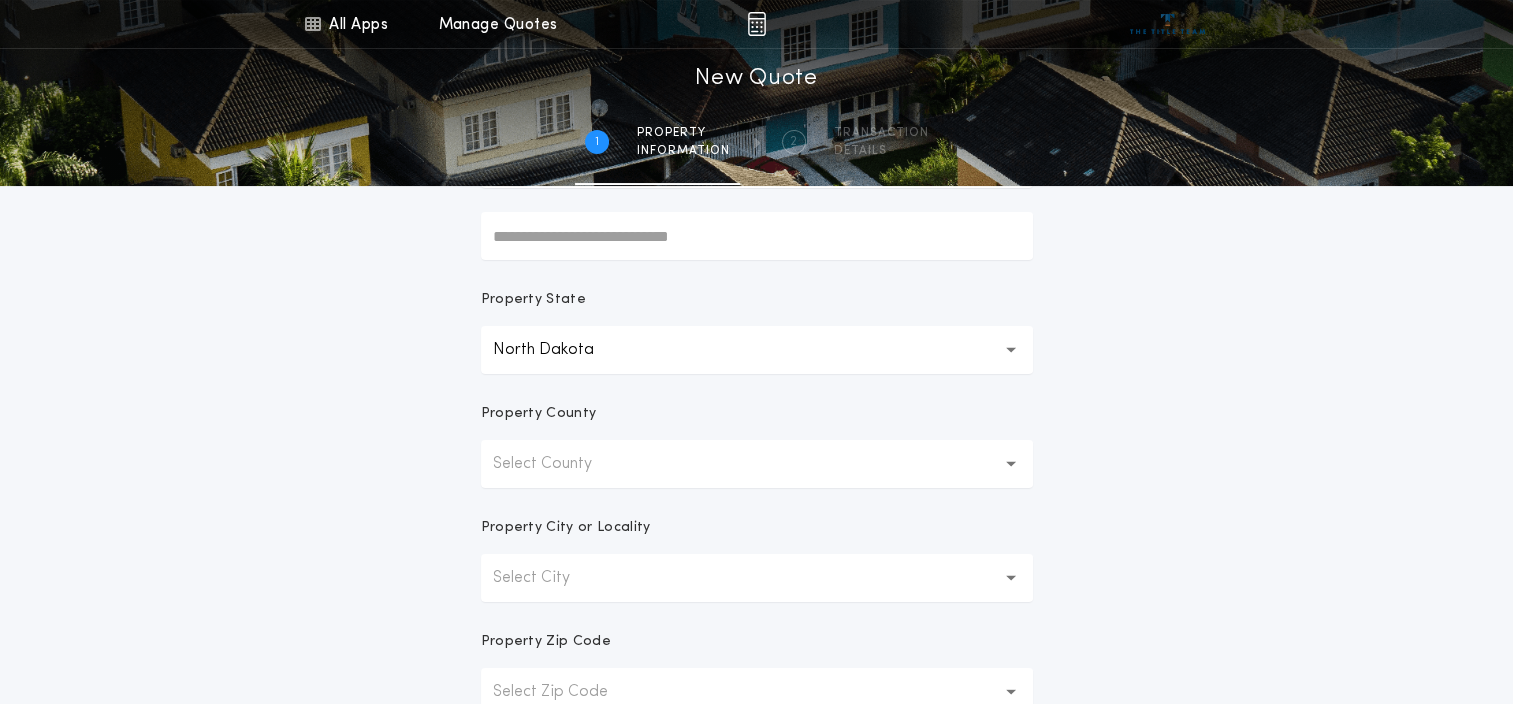 click on "Select County" at bounding box center [558, 464] 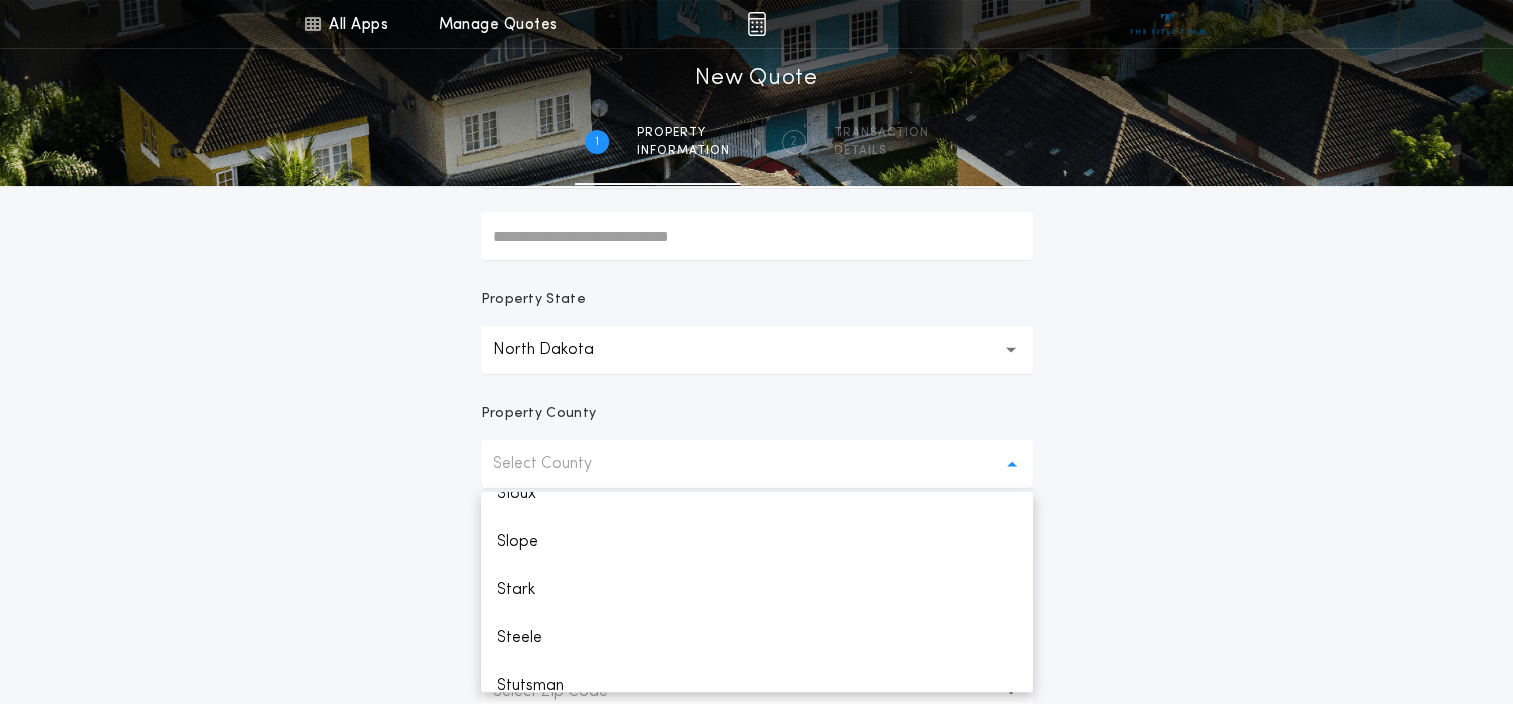 scroll, scrollTop: 2039, scrollLeft: 0, axis: vertical 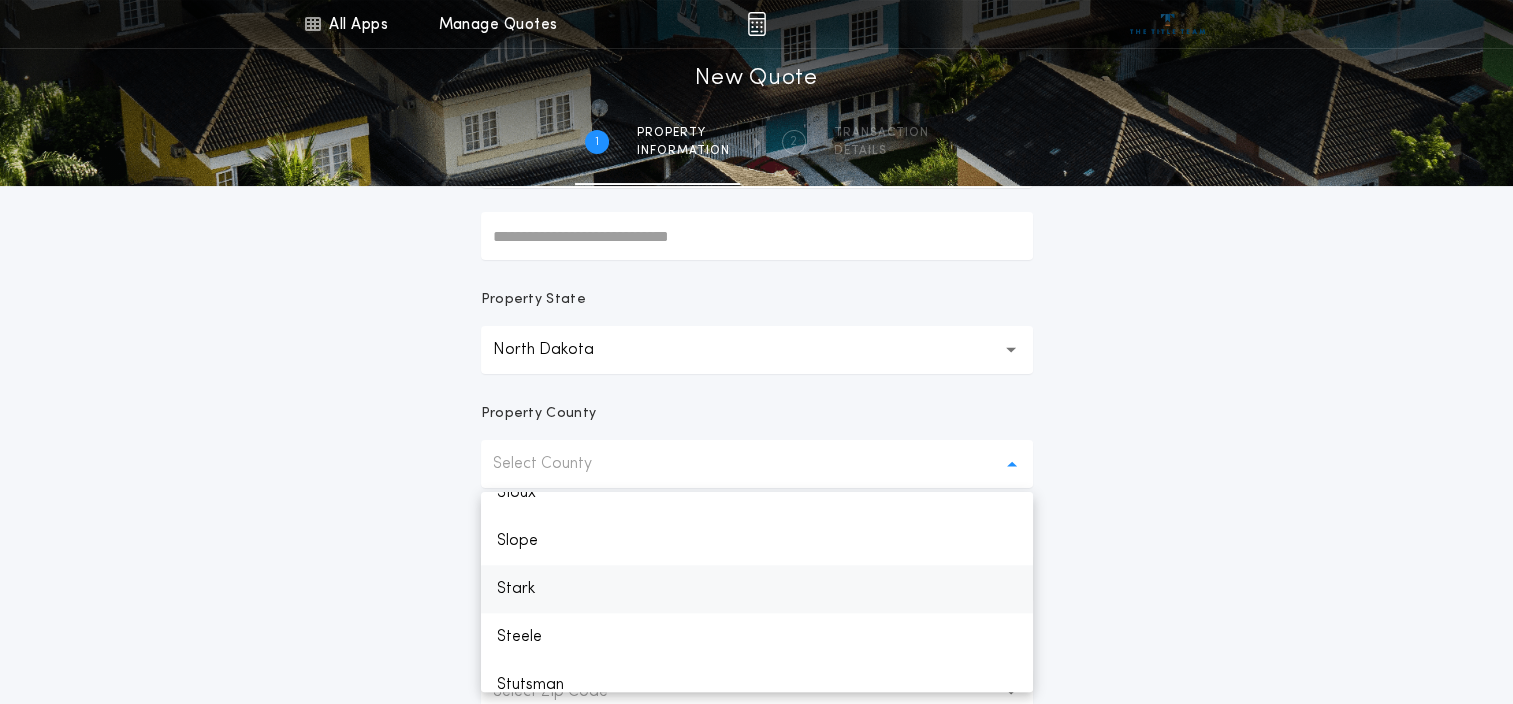 click on "Stark" at bounding box center (757, 589) 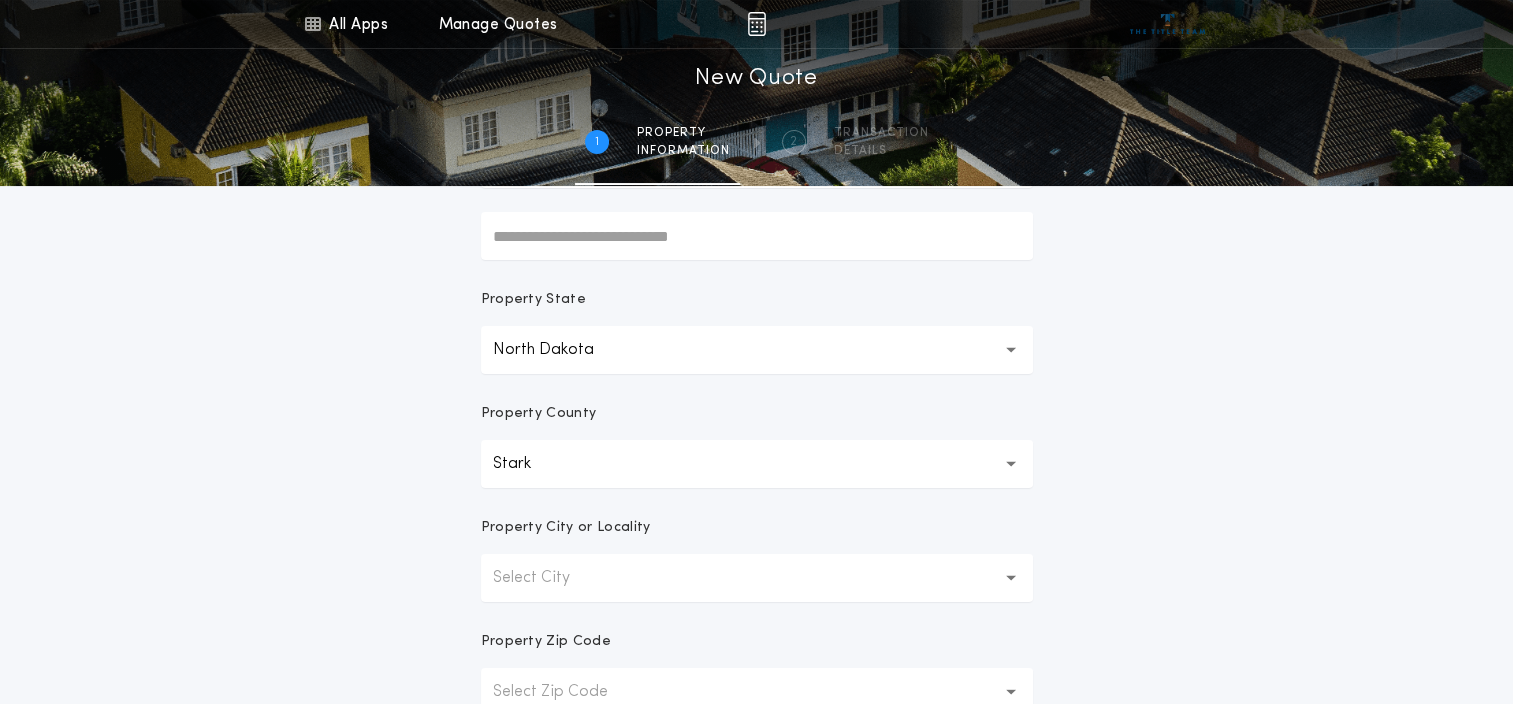 click on "Select City" at bounding box center [757, 578] 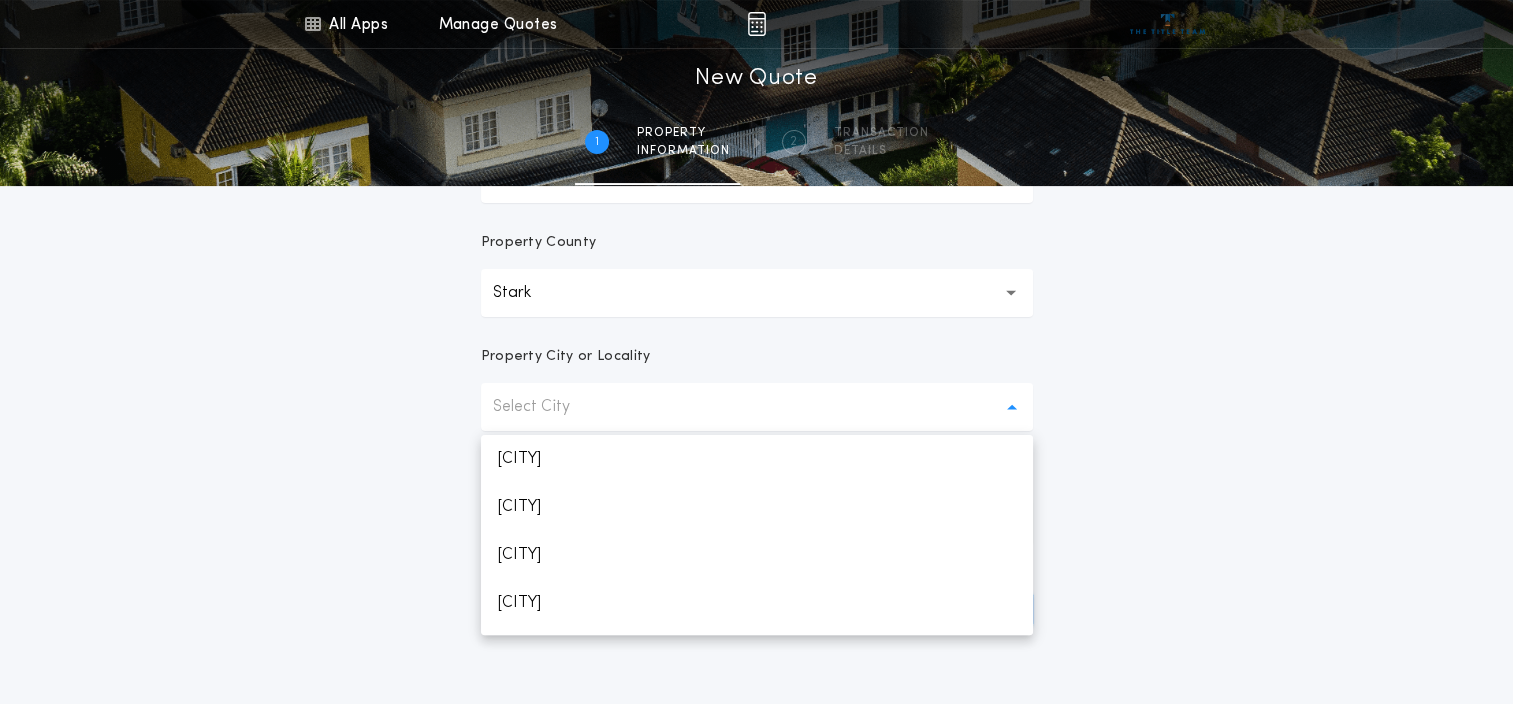 scroll, scrollTop: 436, scrollLeft: 0, axis: vertical 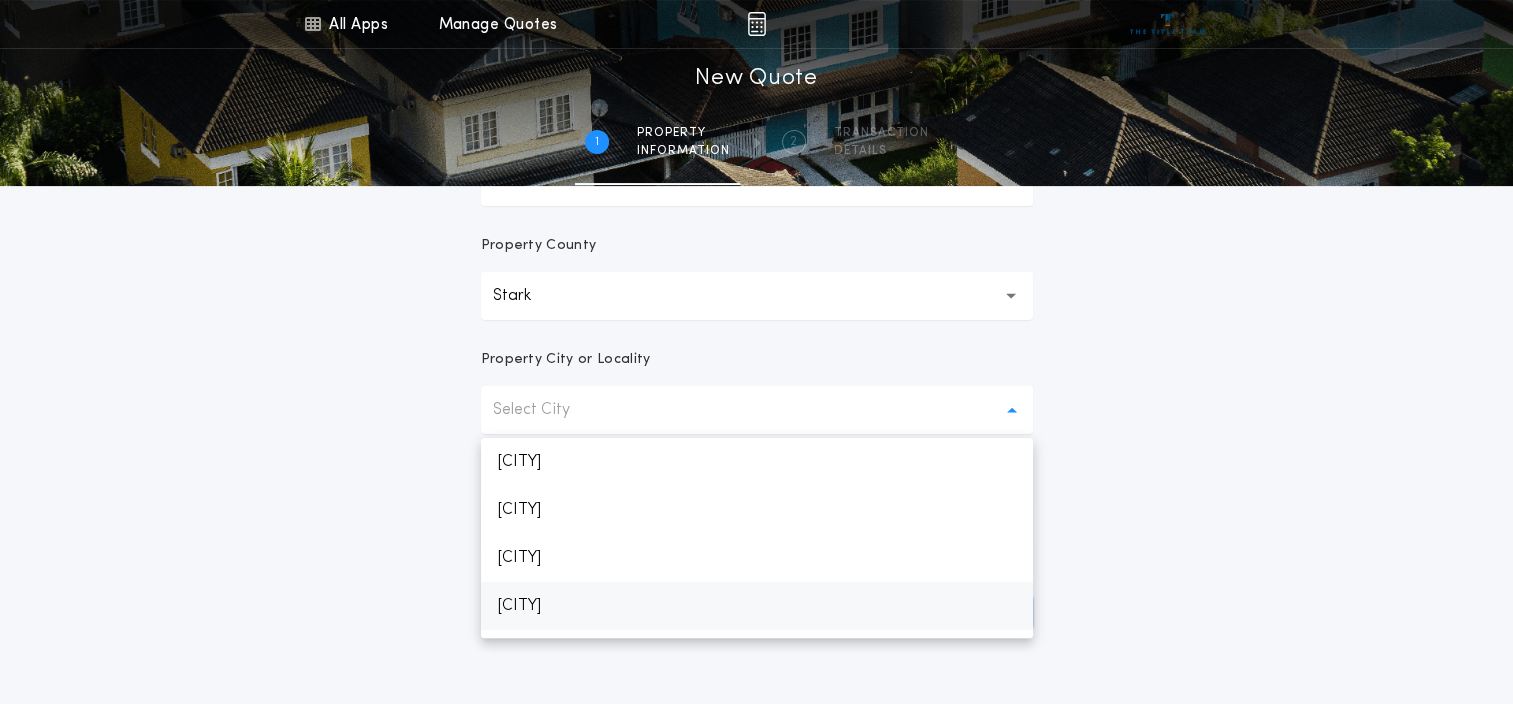 click on "[LAST]" at bounding box center (757, 606) 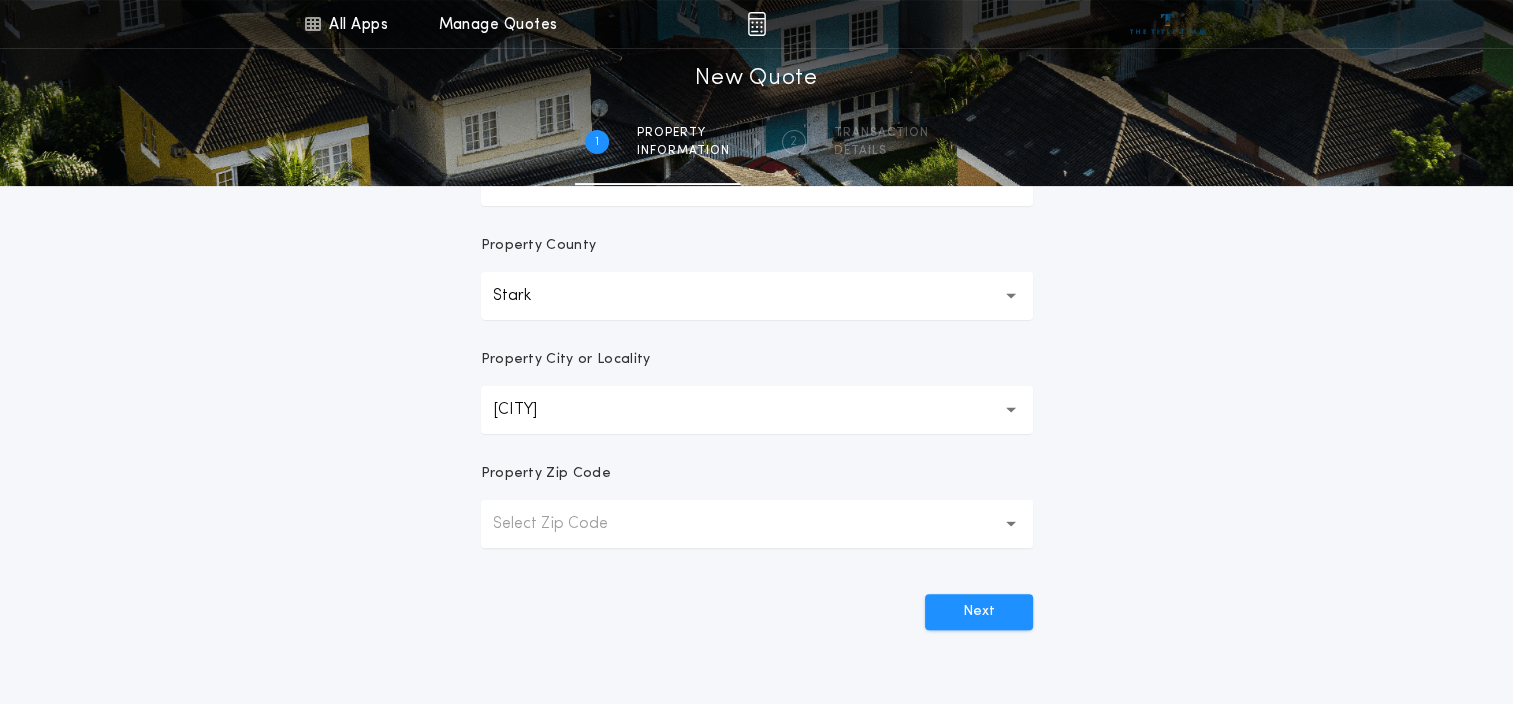 click on "Select Zip Code" at bounding box center [566, 524] 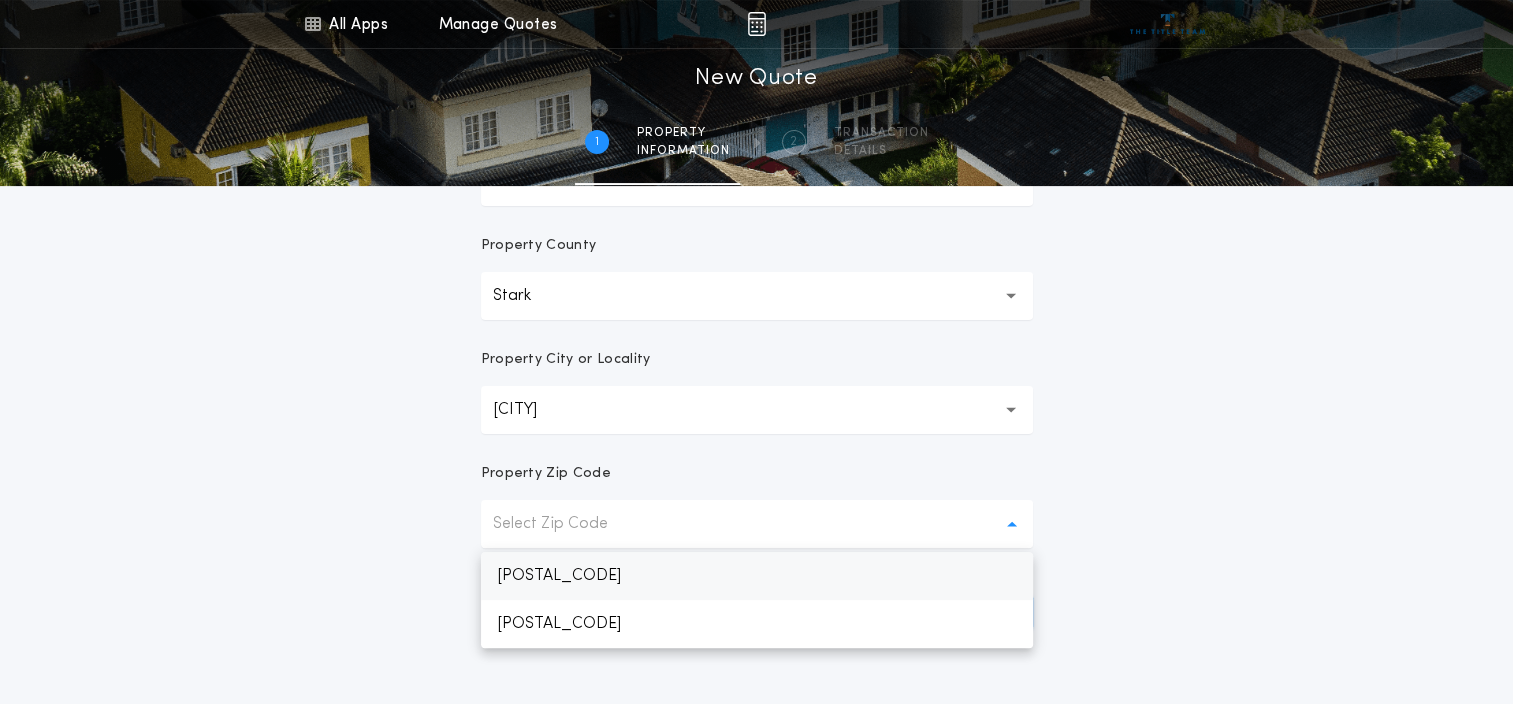 click on "[POSTAL_CODE]" at bounding box center [757, 576] 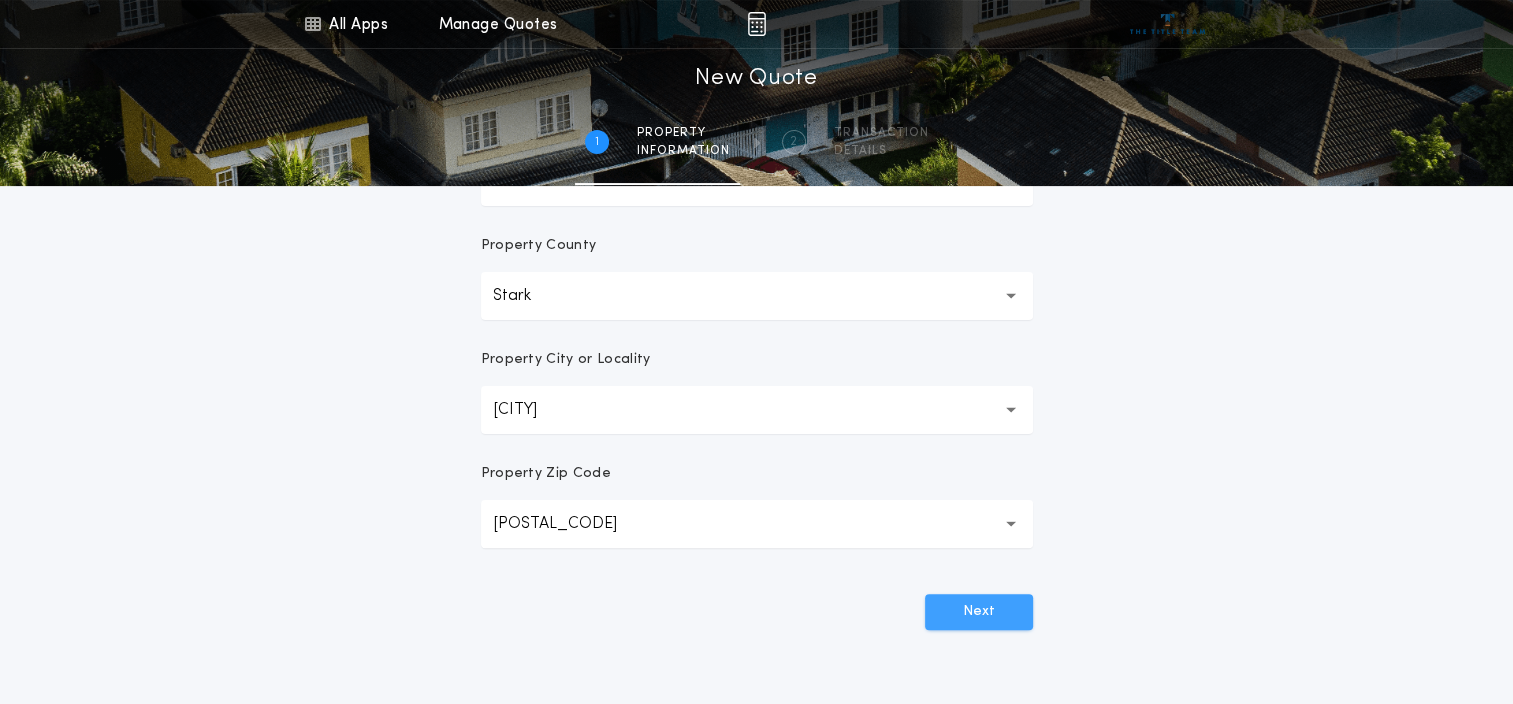 click on "Next" at bounding box center (979, 612) 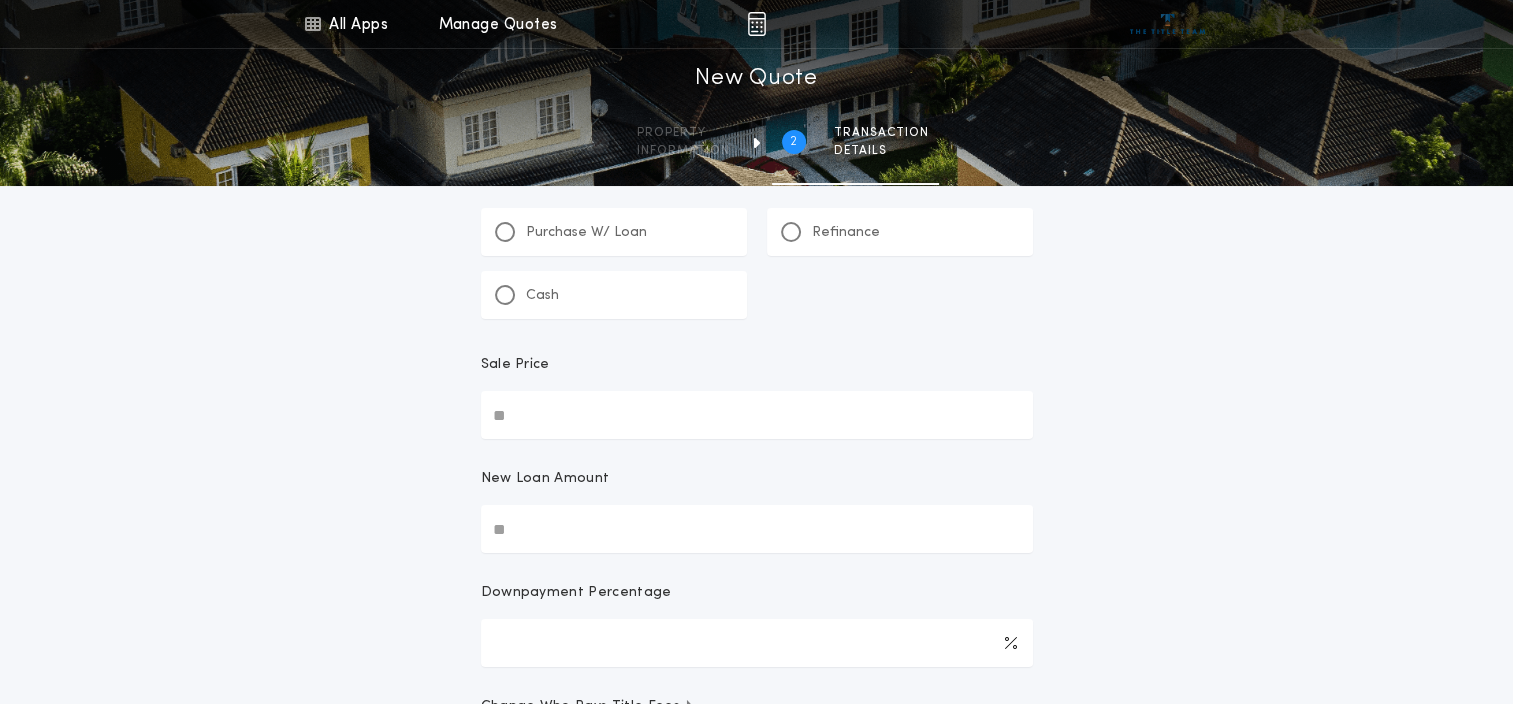 scroll, scrollTop: 69, scrollLeft: 0, axis: vertical 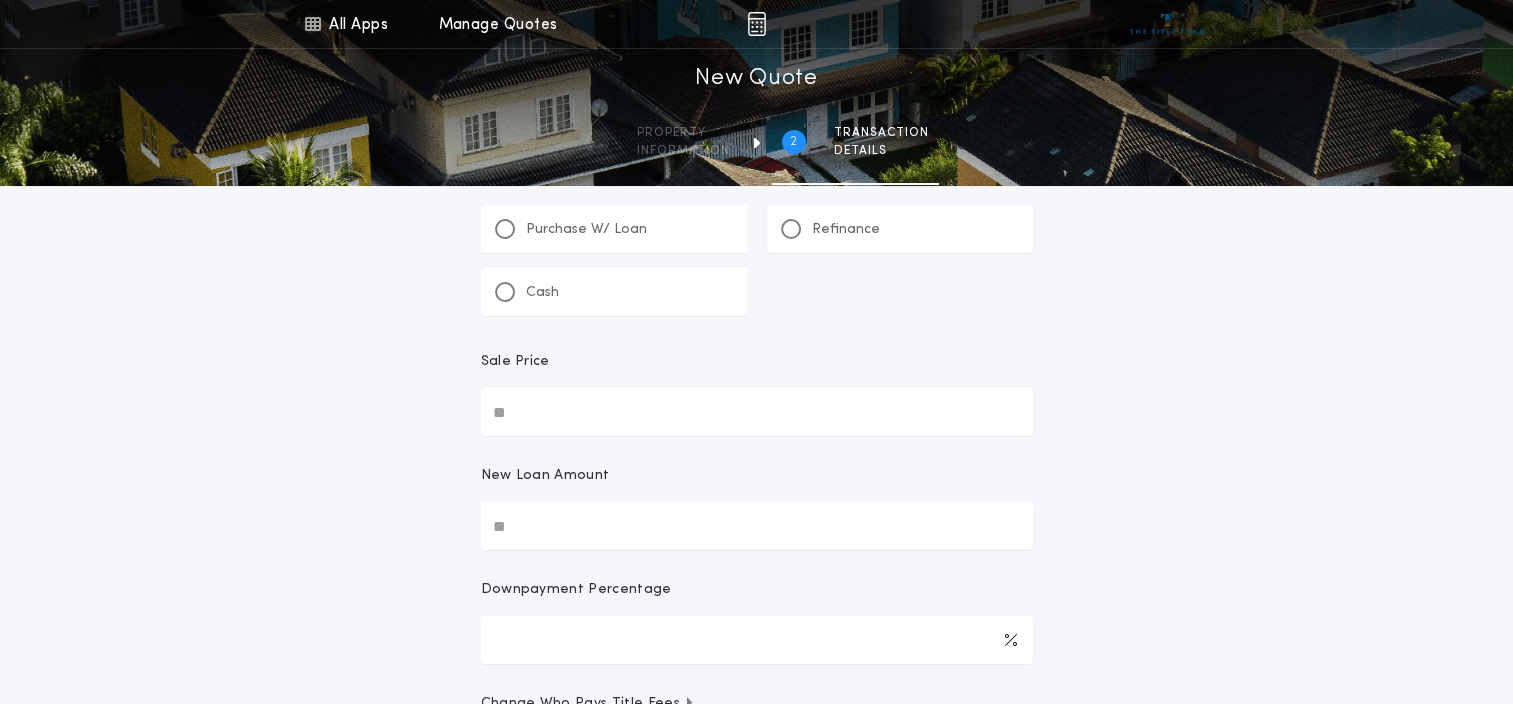 click on "Purchase W/ Loan" at bounding box center [614, 229] 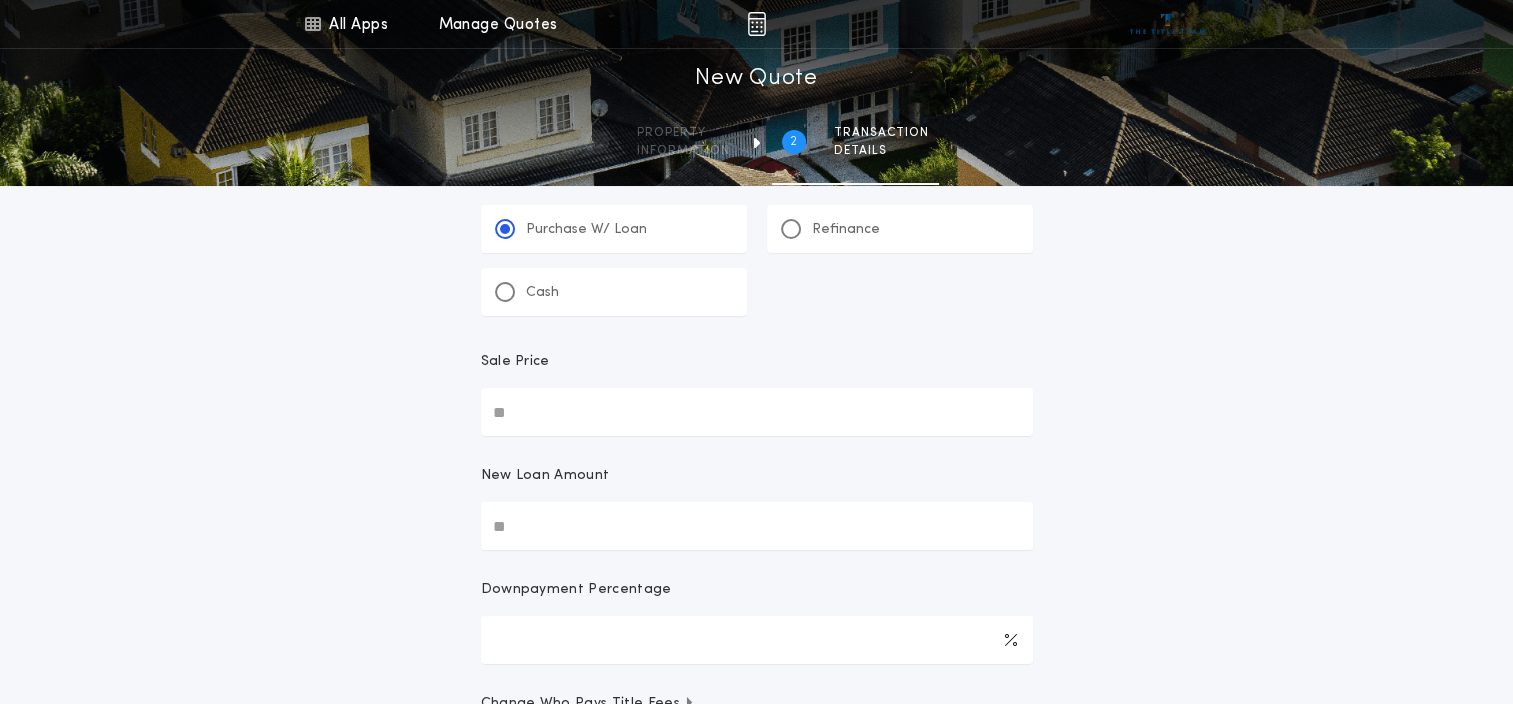 click on "Sale Price" at bounding box center (757, 412) 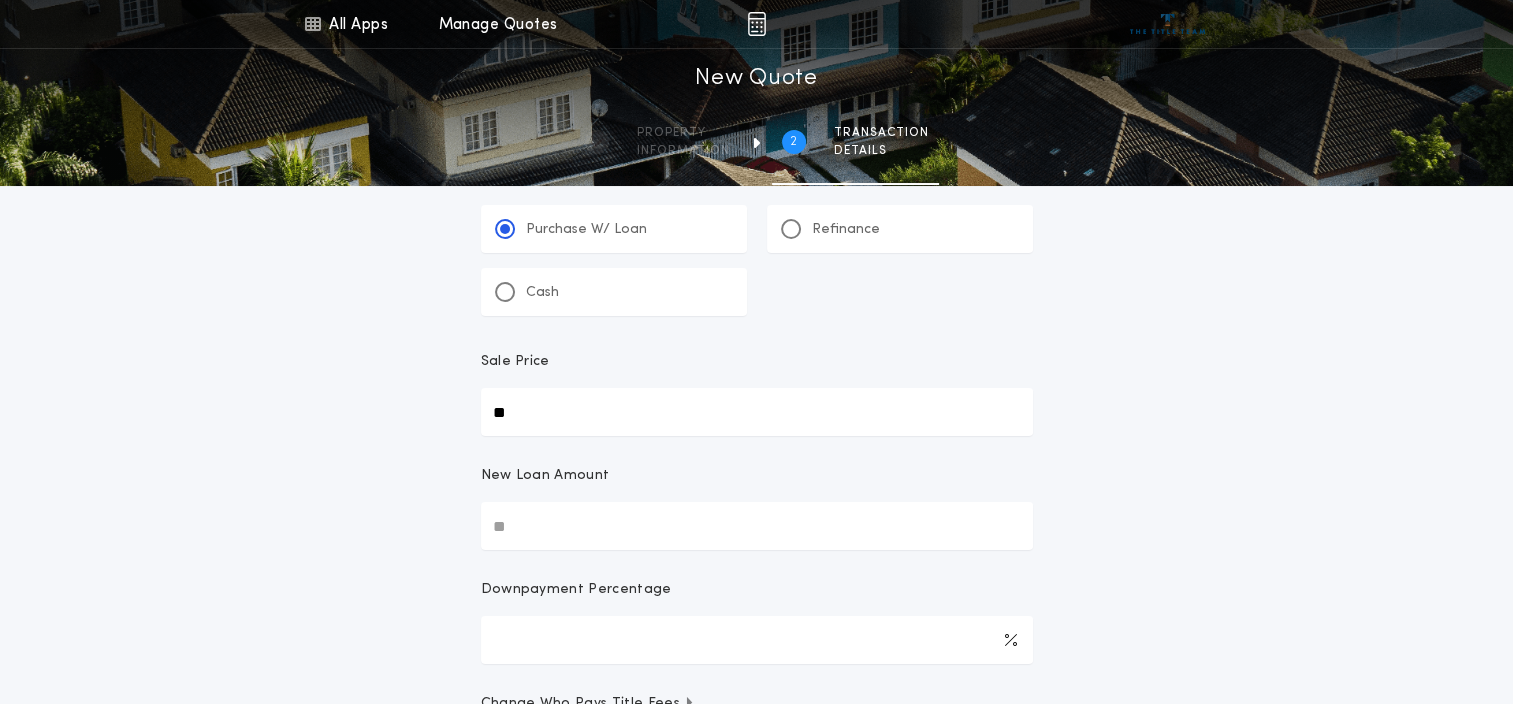 type on "**" 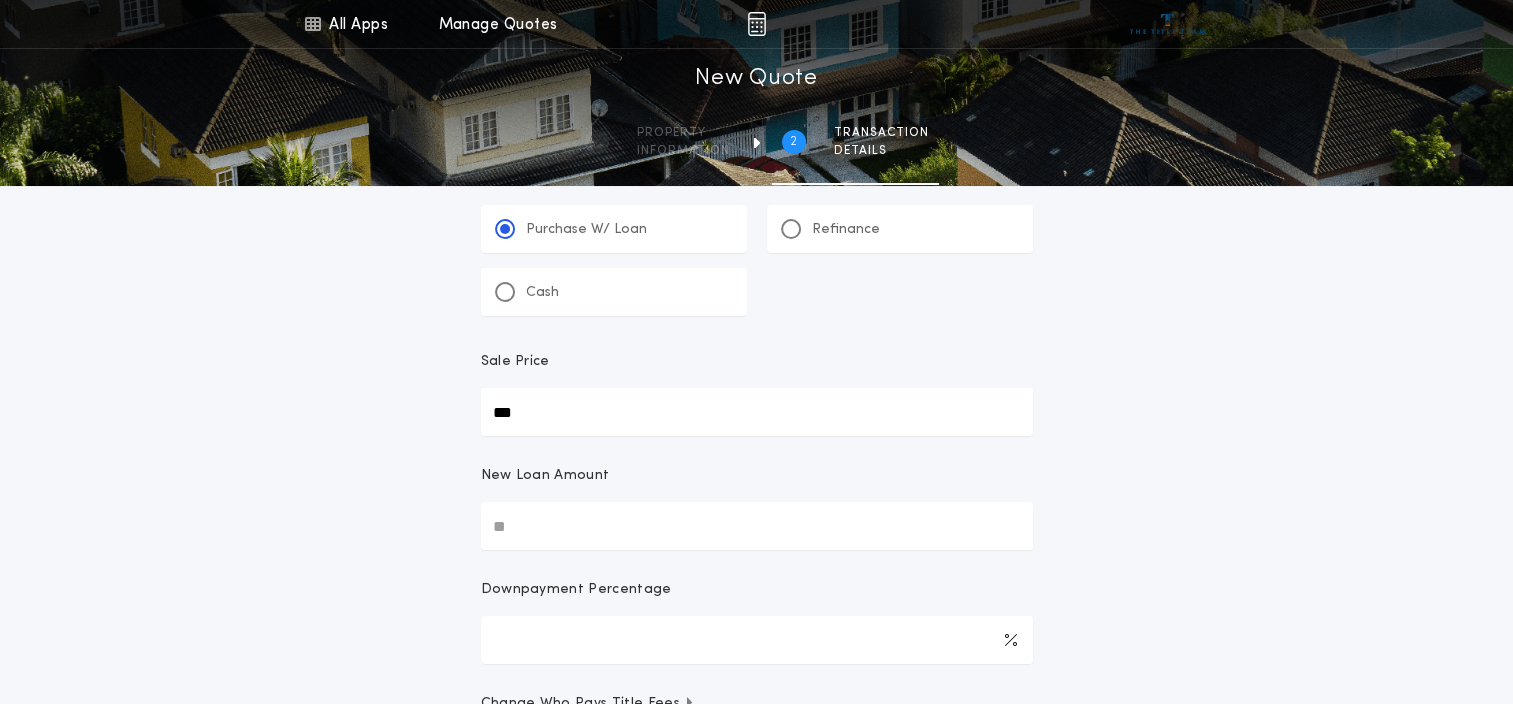 type on "***" 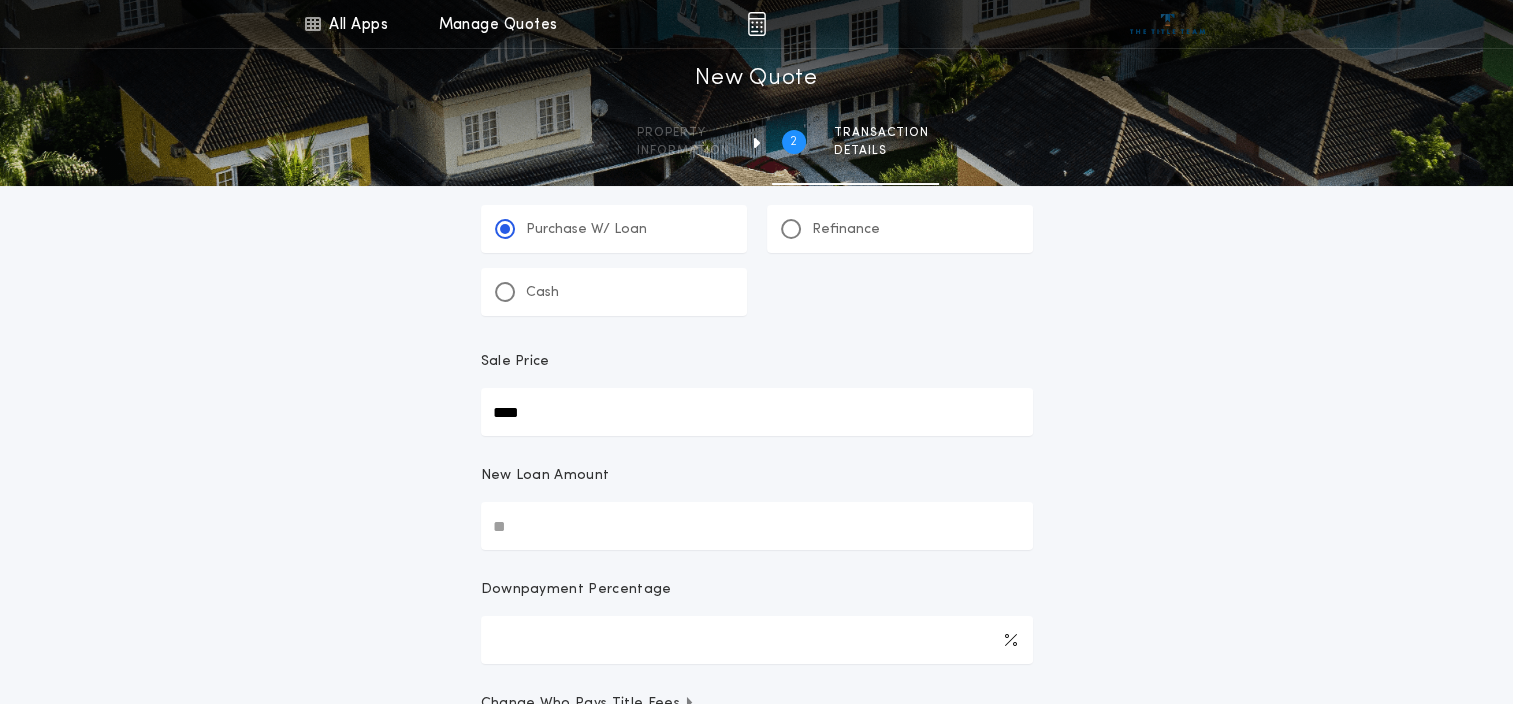 type on "****" 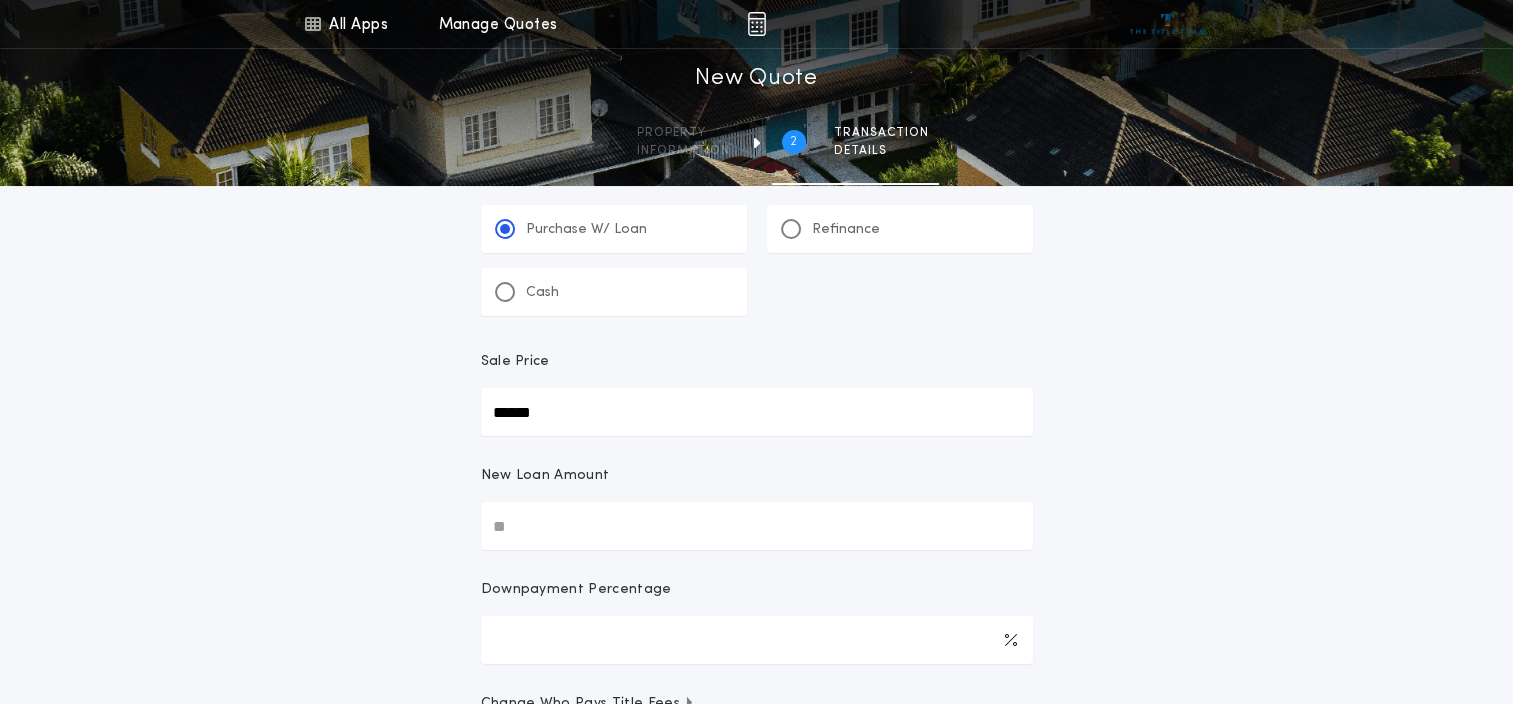 type on "******" 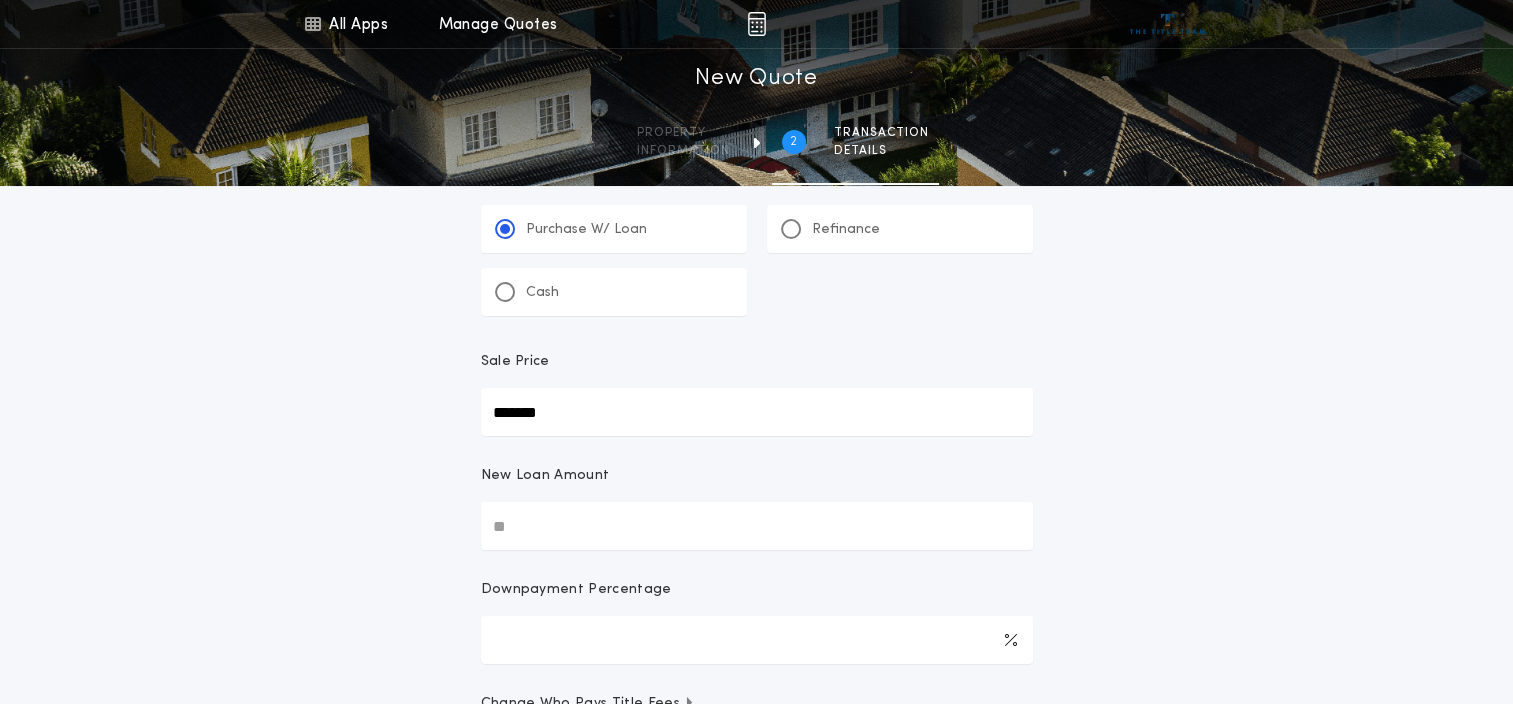 type on "*******" 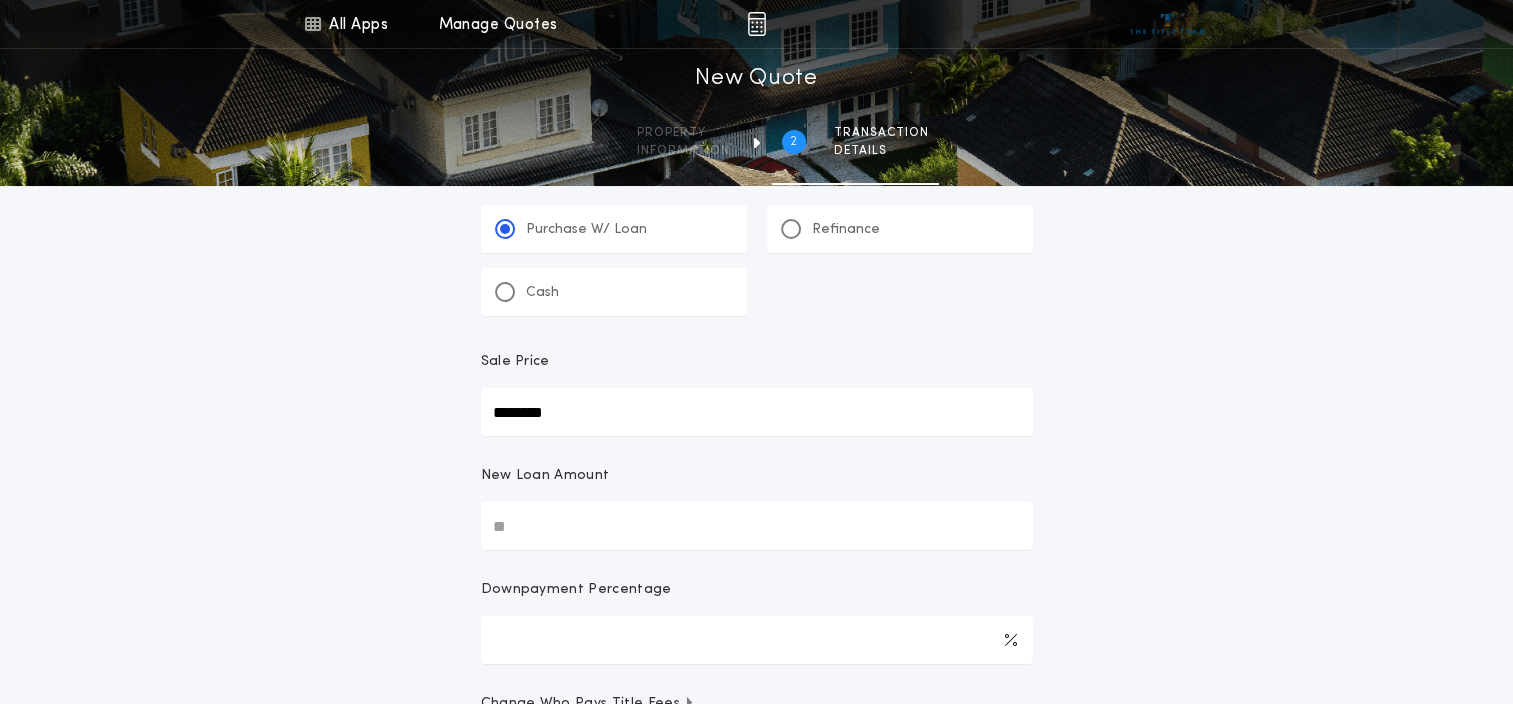 type on "********" 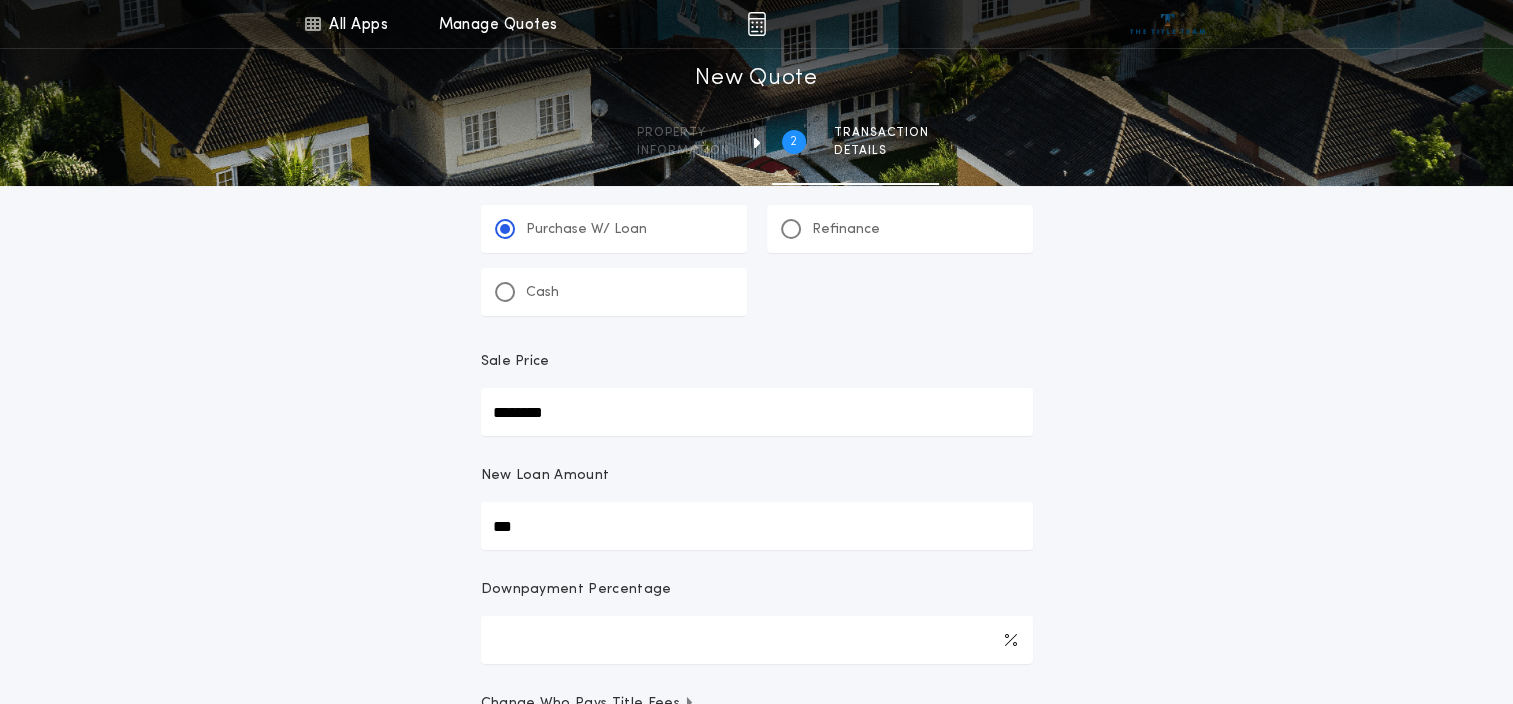 type on "****" 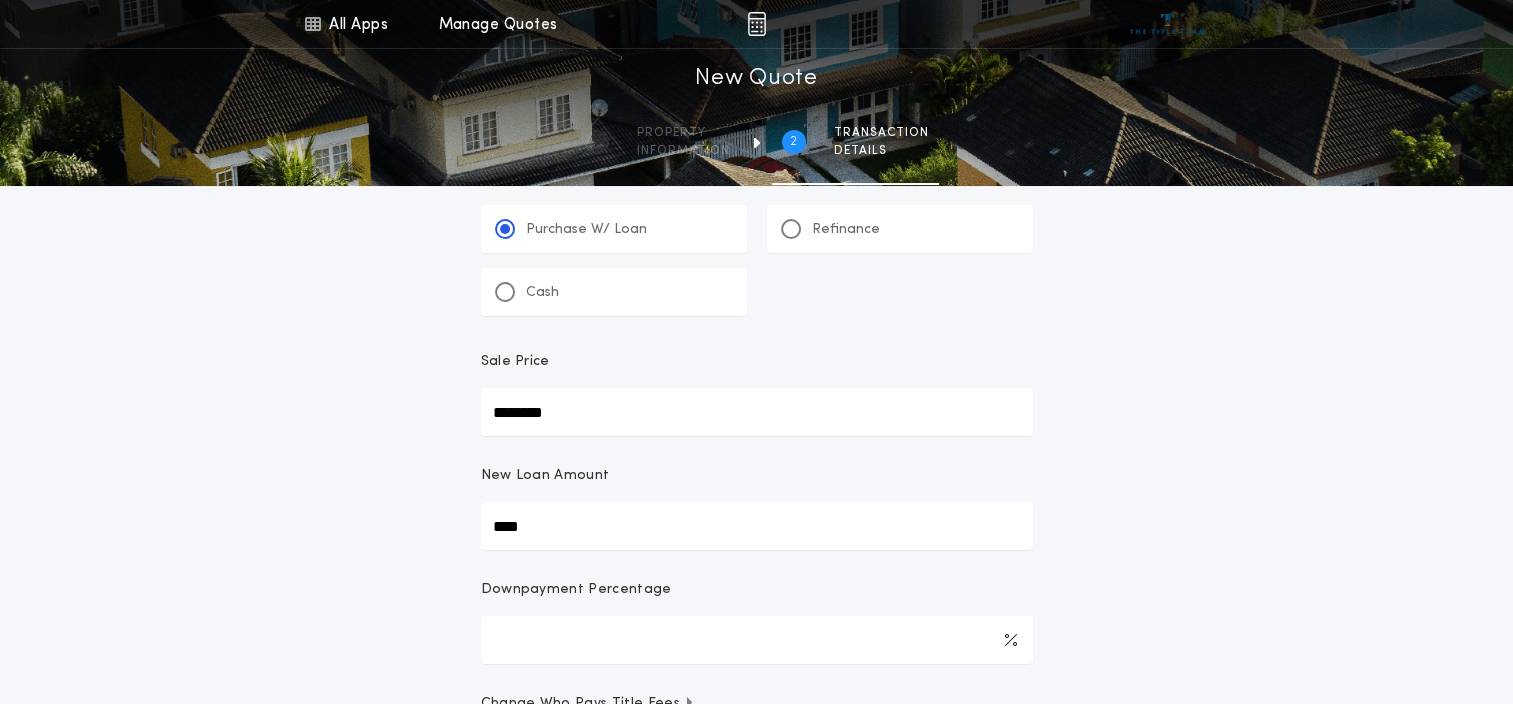 type on "******" 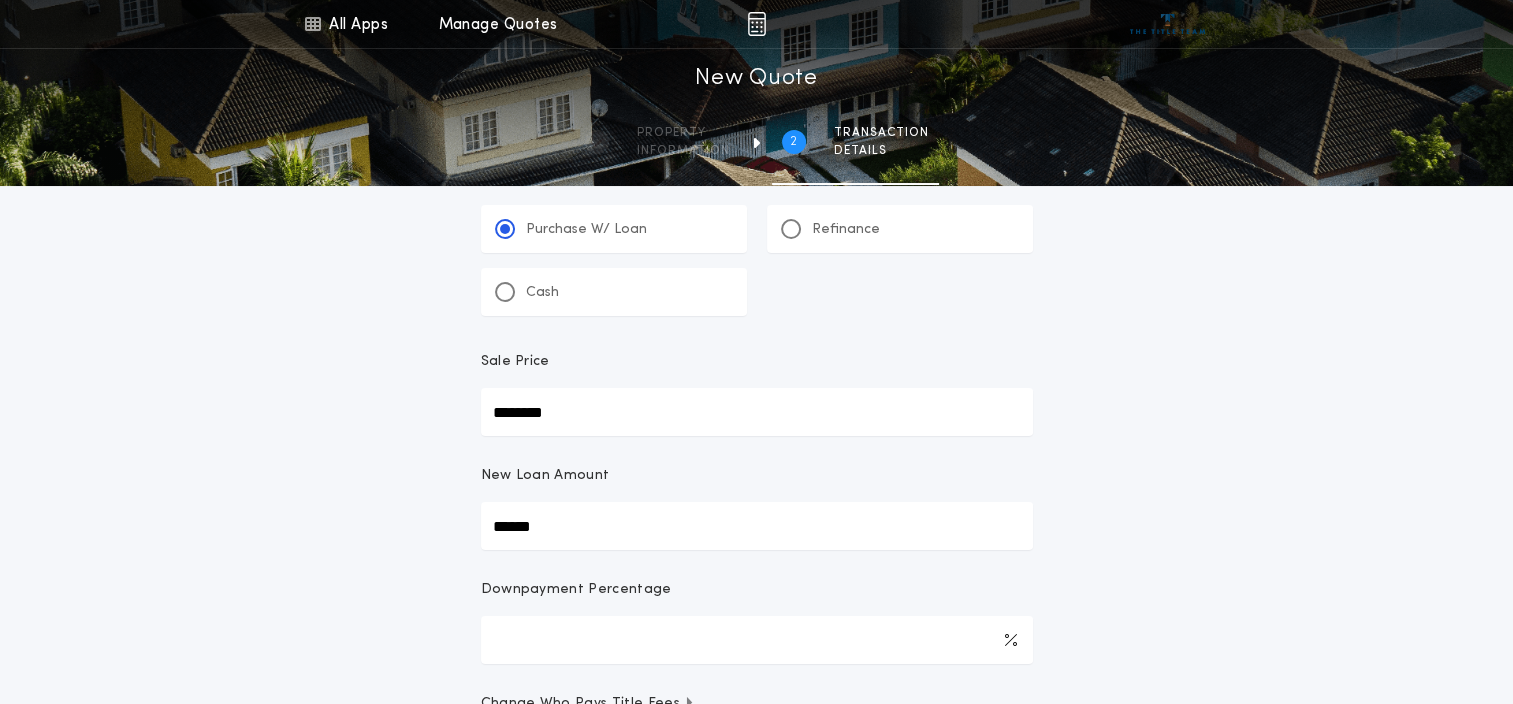 type on "*******" 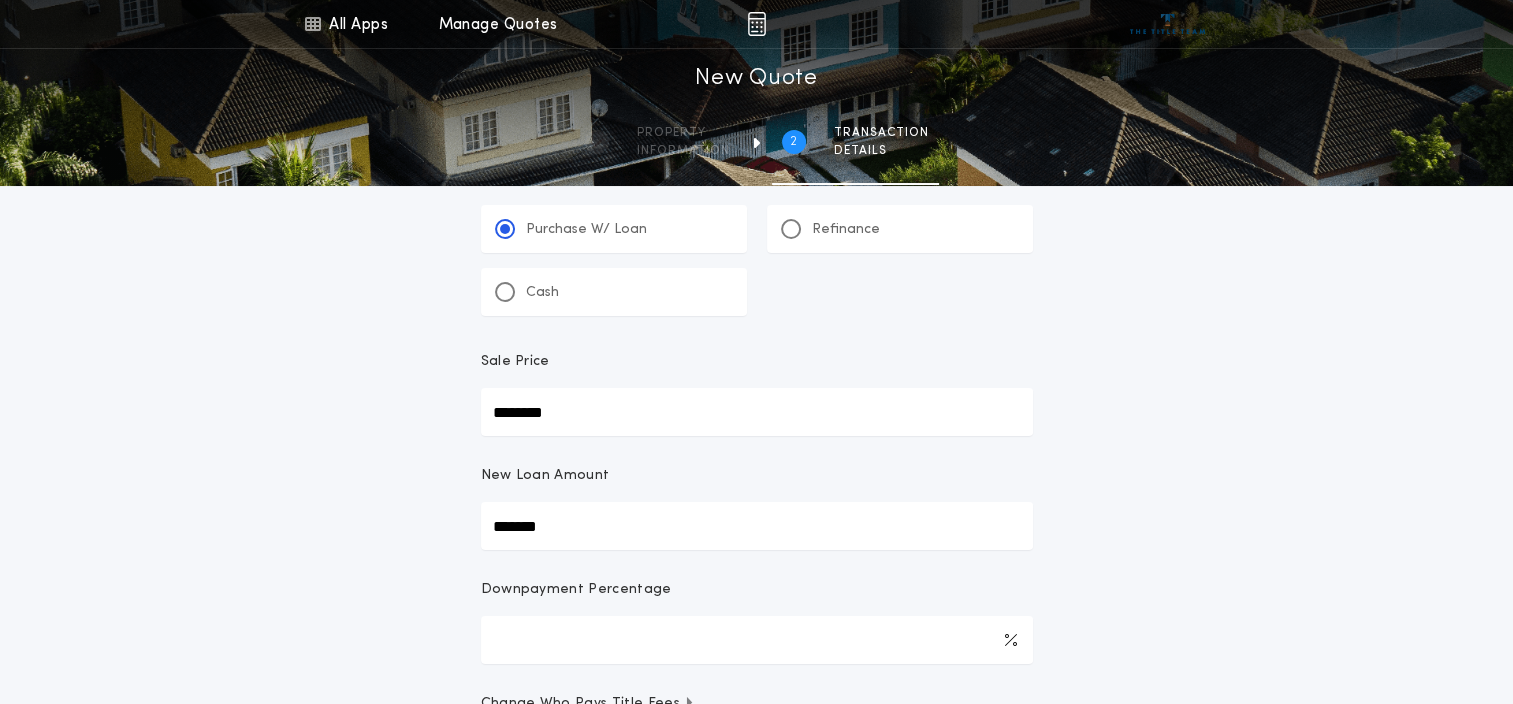 type on "********" 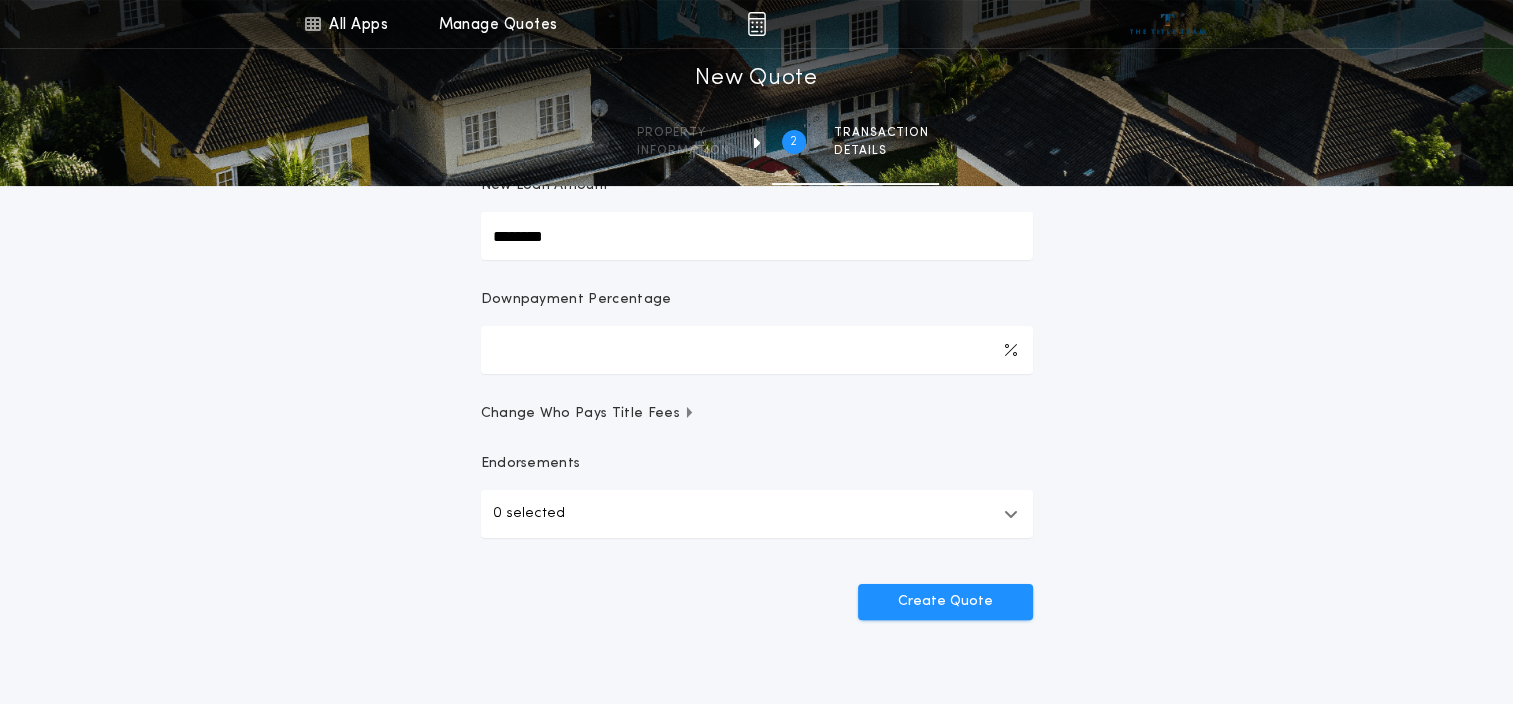 scroll, scrollTop: 358, scrollLeft: 0, axis: vertical 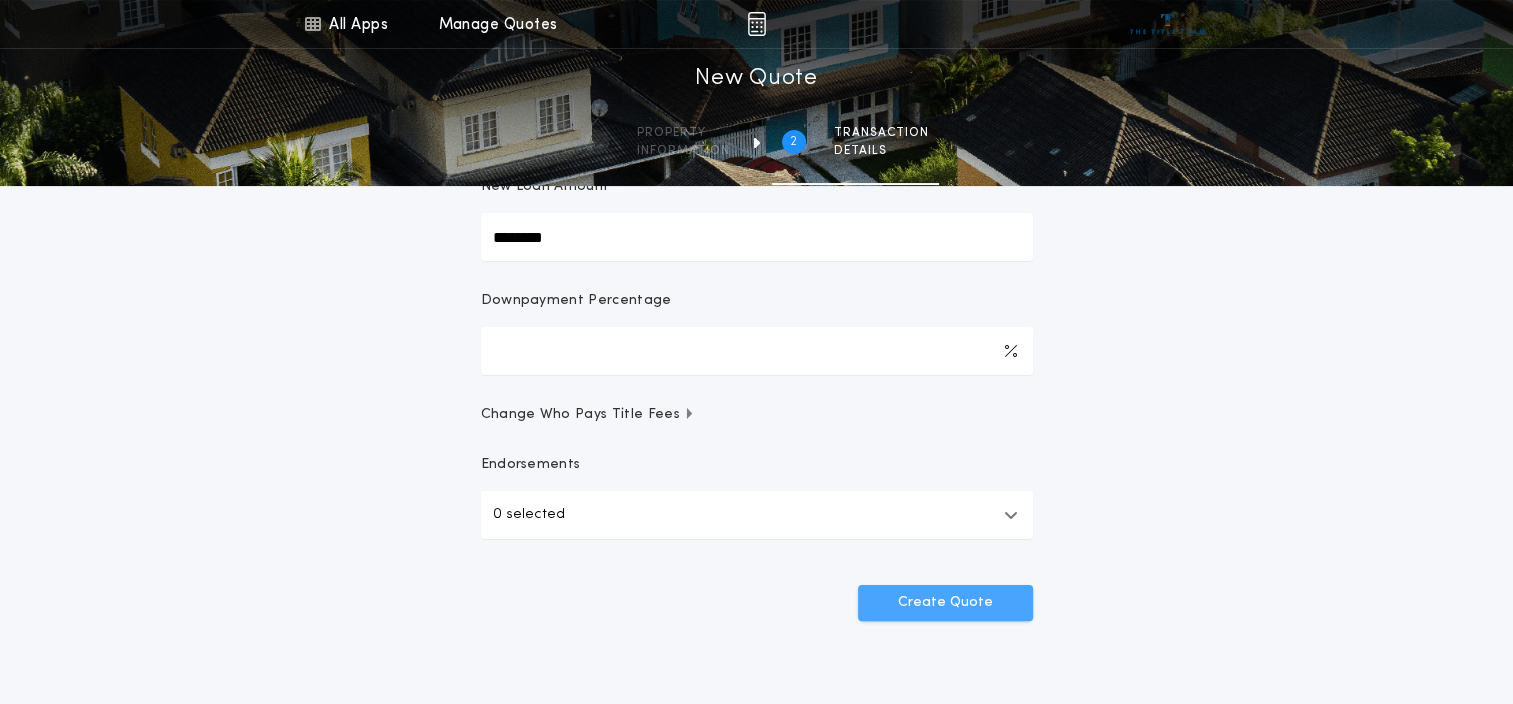 type on "********" 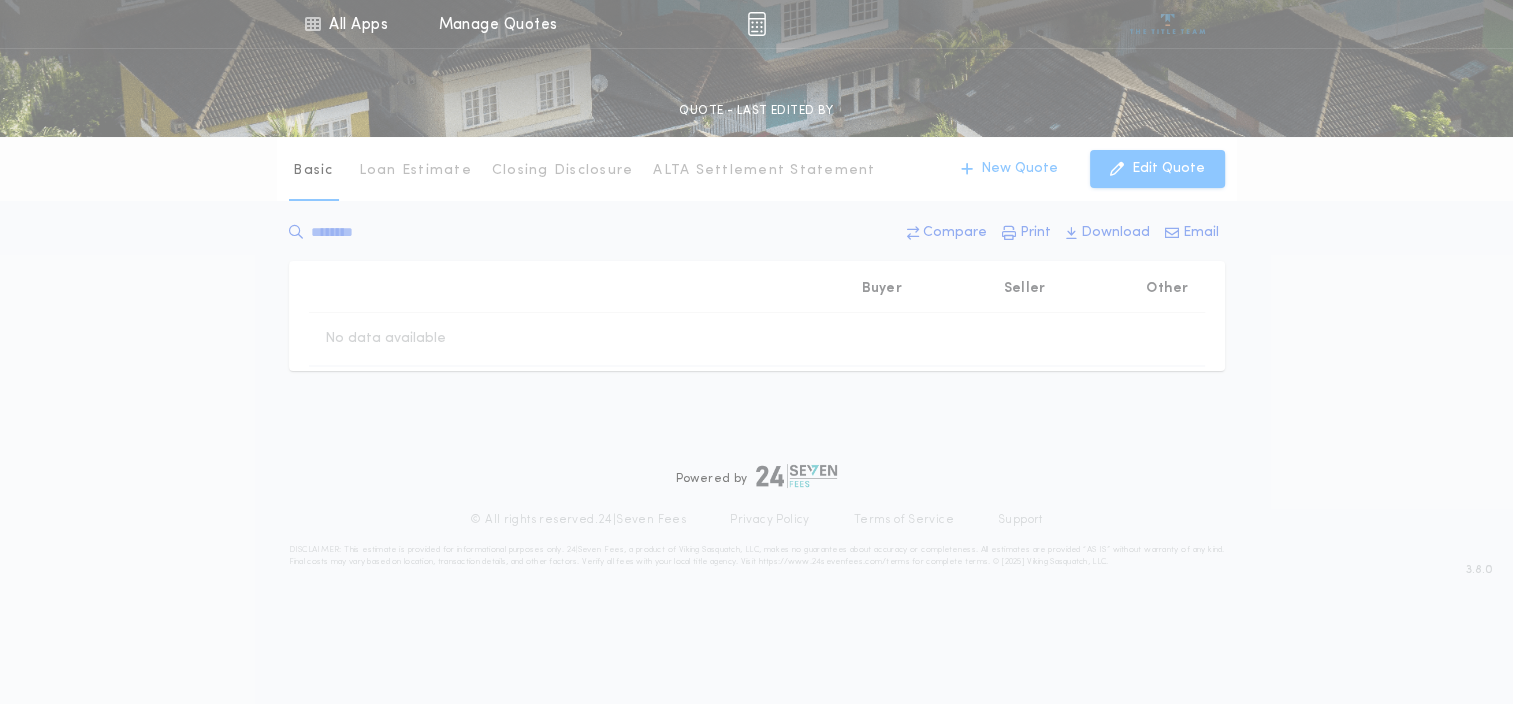 scroll, scrollTop: 0, scrollLeft: 0, axis: both 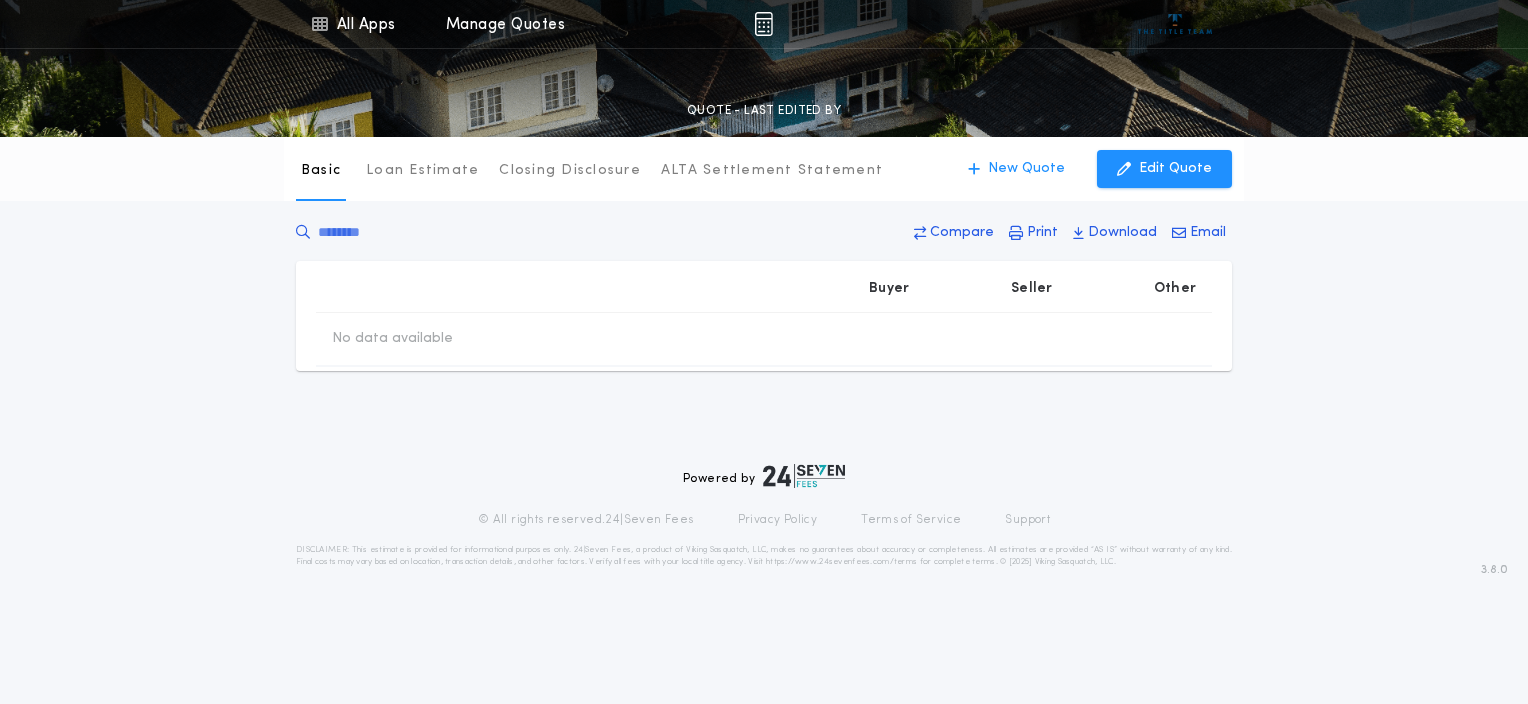type on "********" 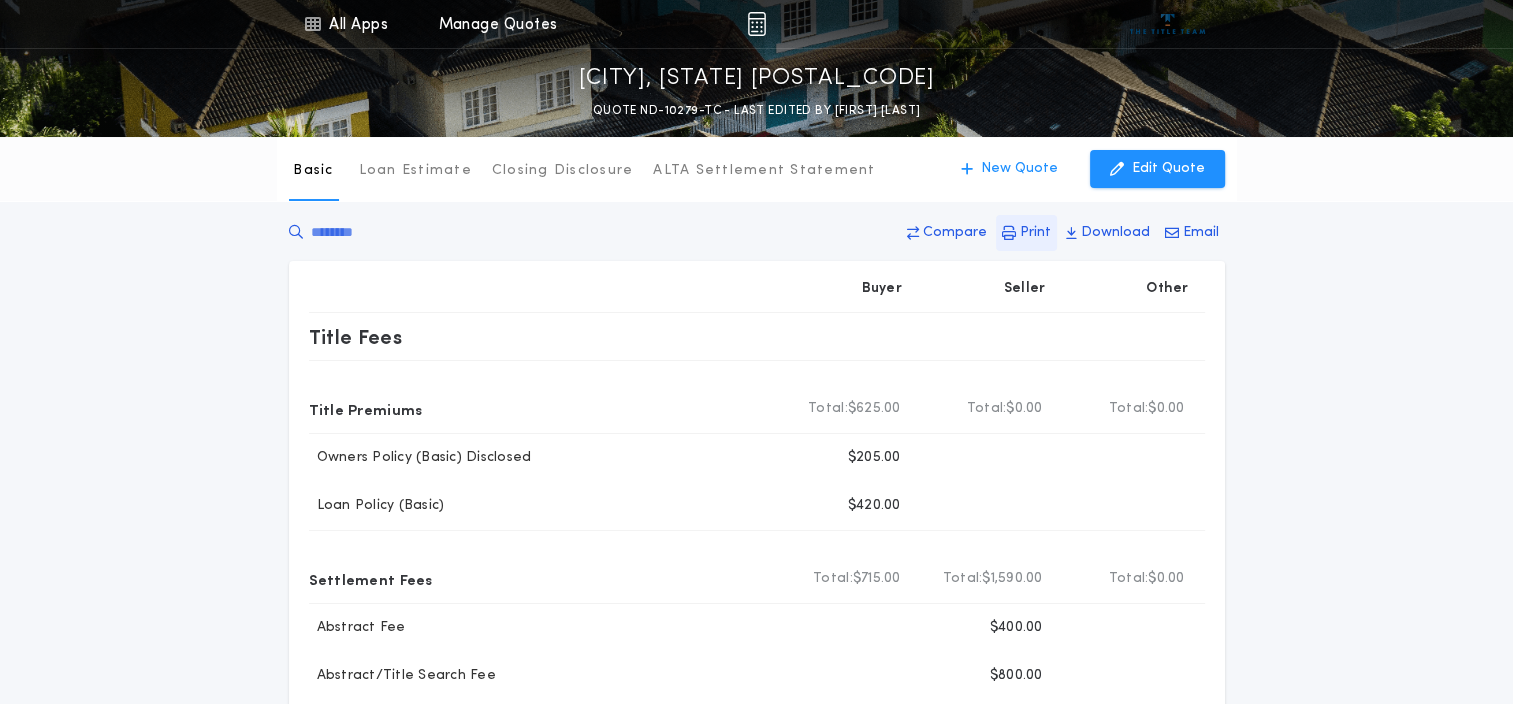 click at bounding box center [1009, 233] 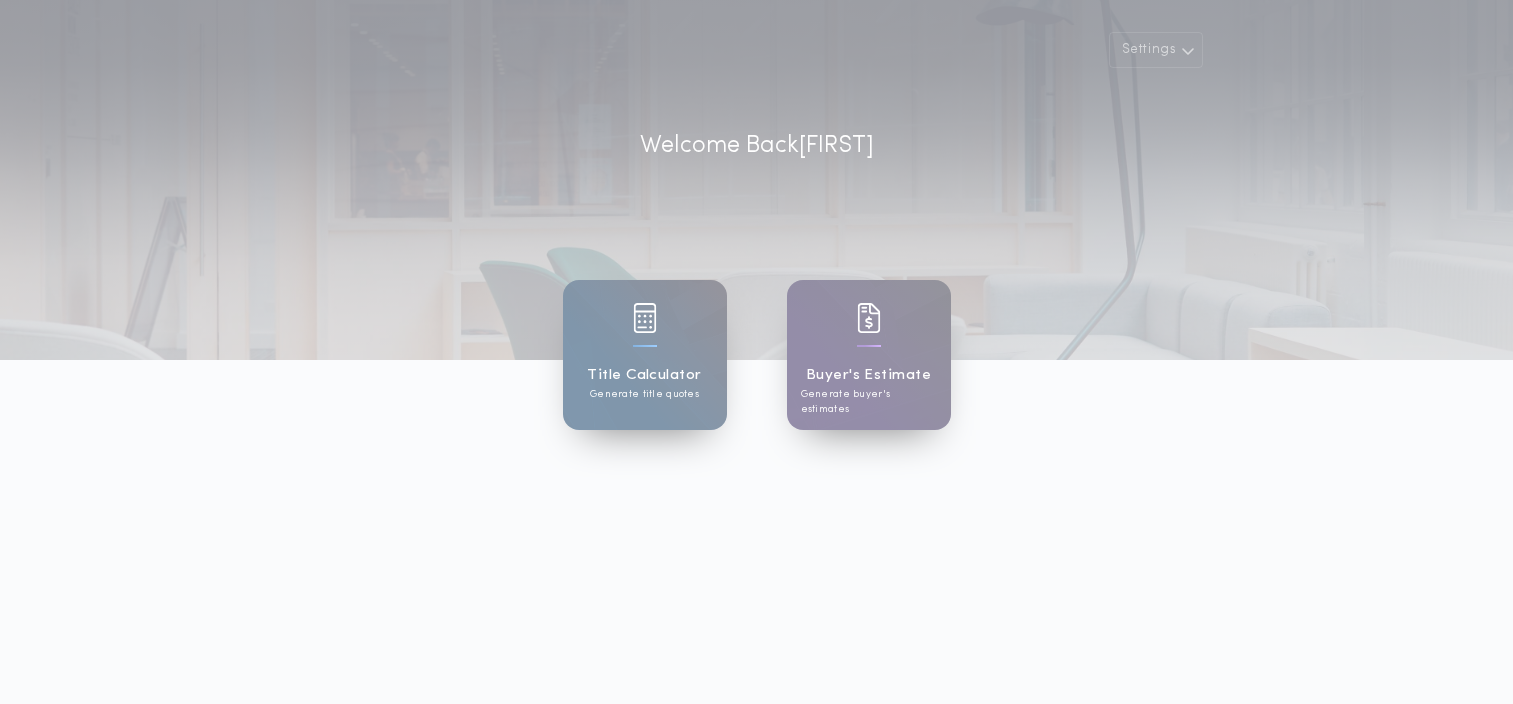 scroll, scrollTop: 0, scrollLeft: 0, axis: both 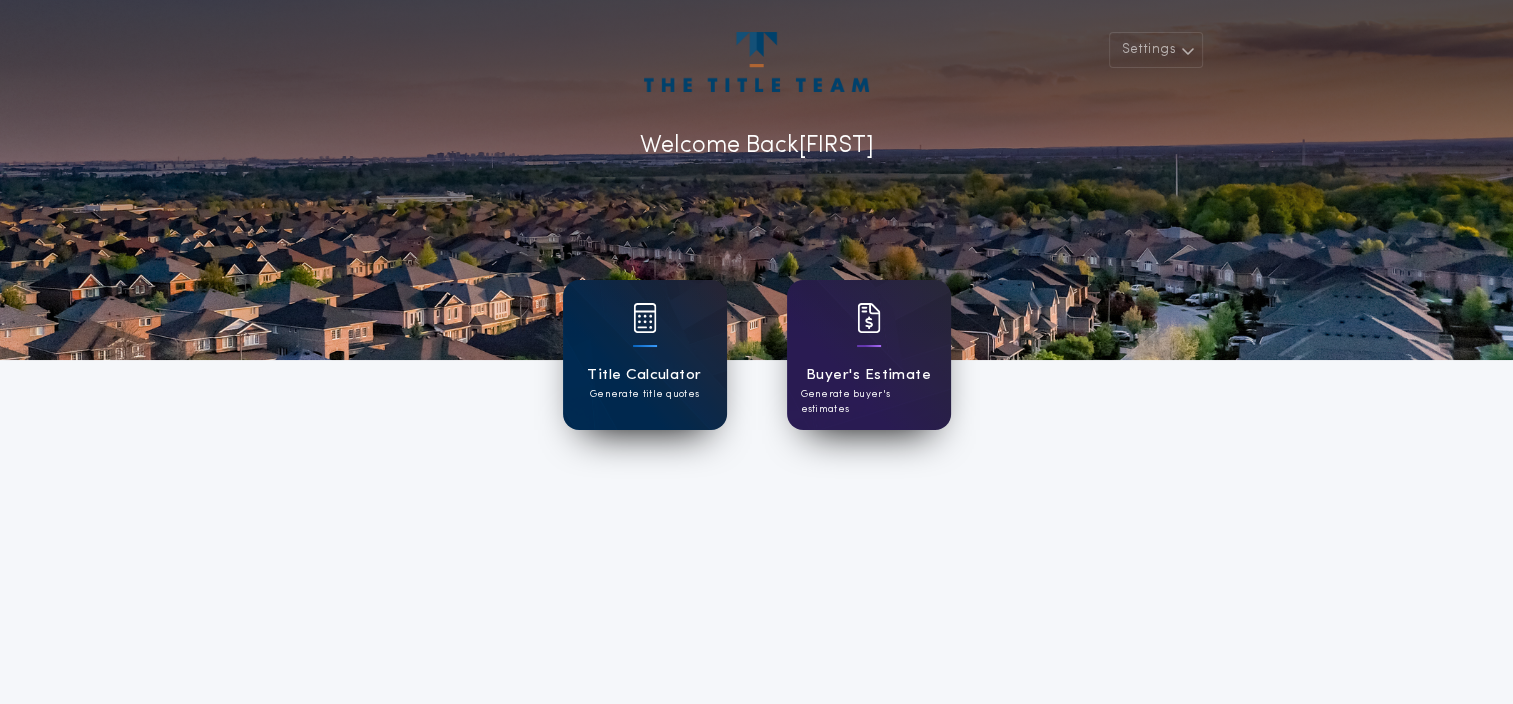 click at bounding box center [645, 346] 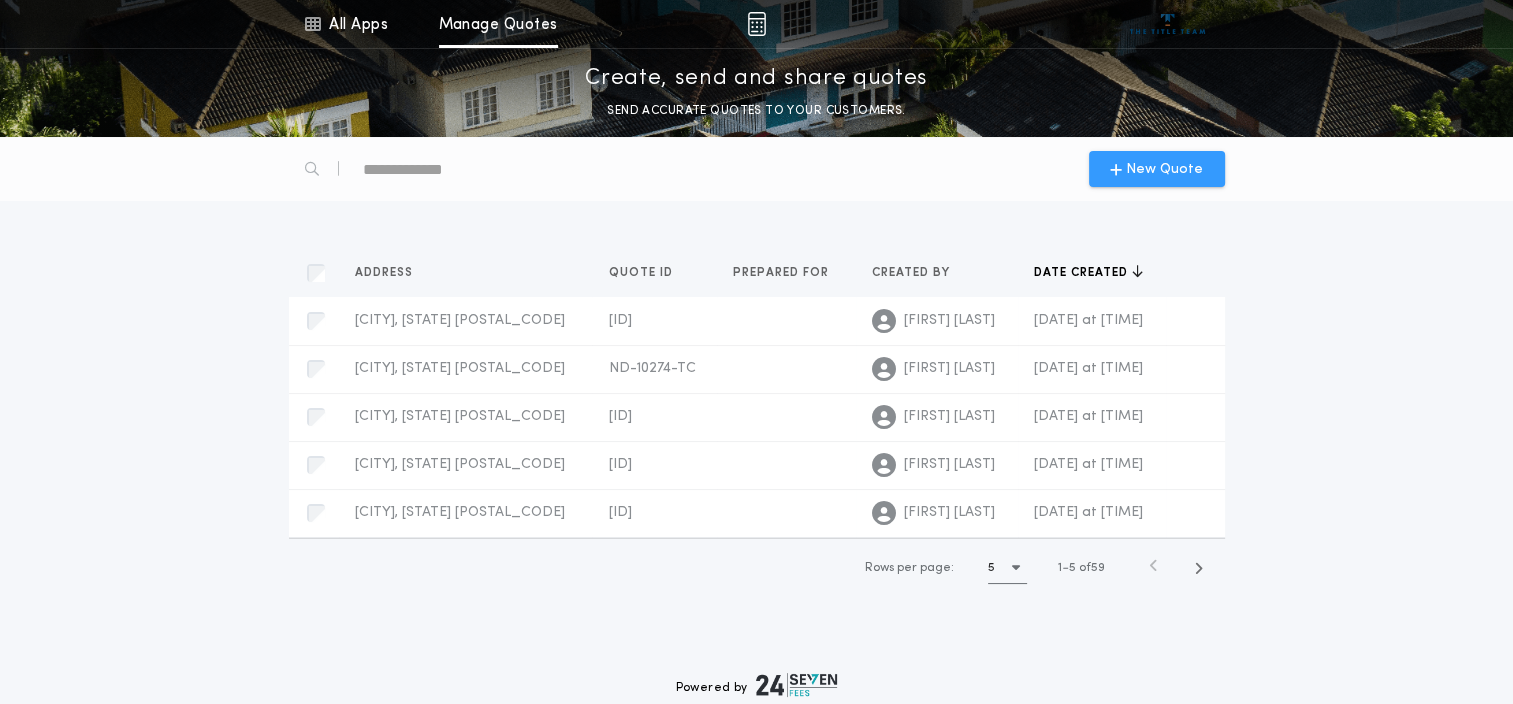 click on "New Quote" at bounding box center [1164, 169] 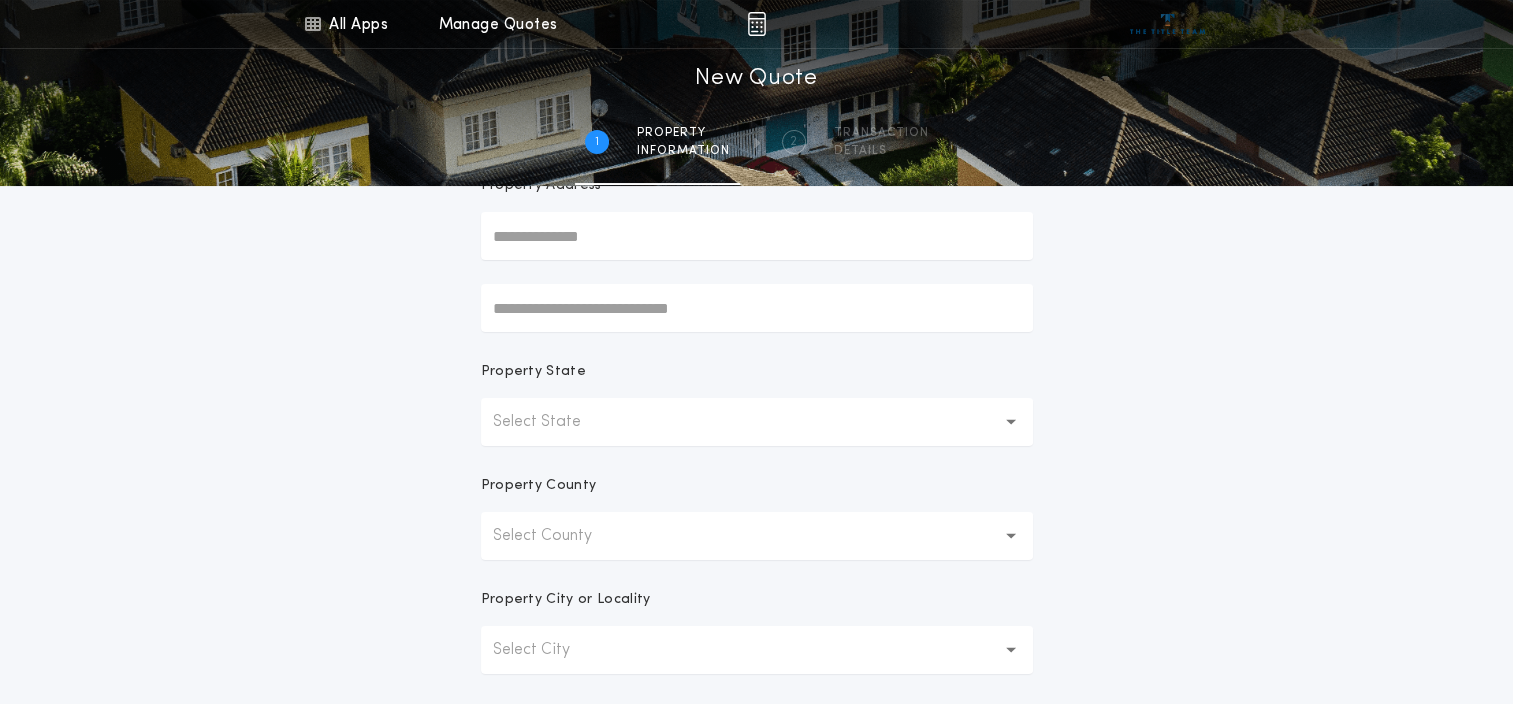 scroll, scrollTop: 227, scrollLeft: 0, axis: vertical 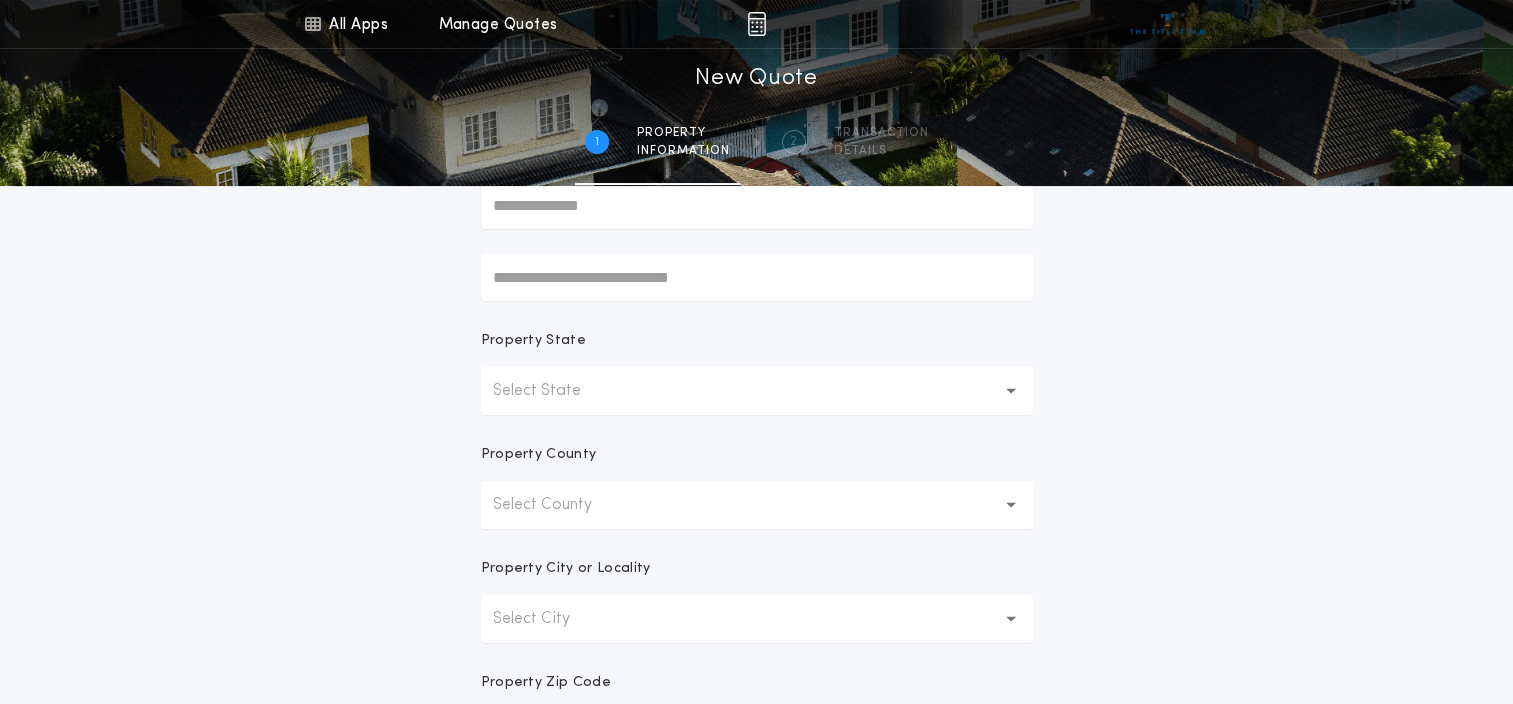 click on "Select State" at bounding box center [757, 391] 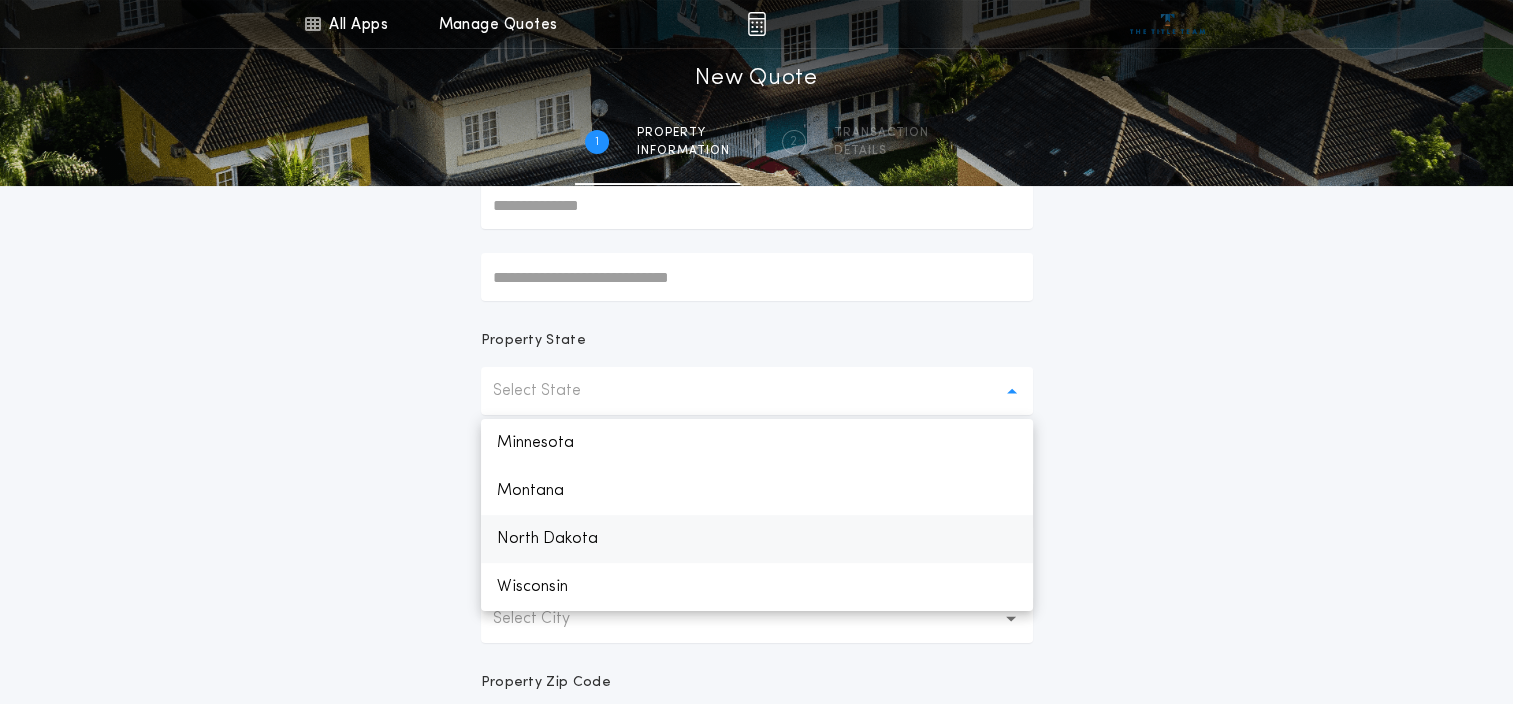 click on "North Dakota" at bounding box center (757, 539) 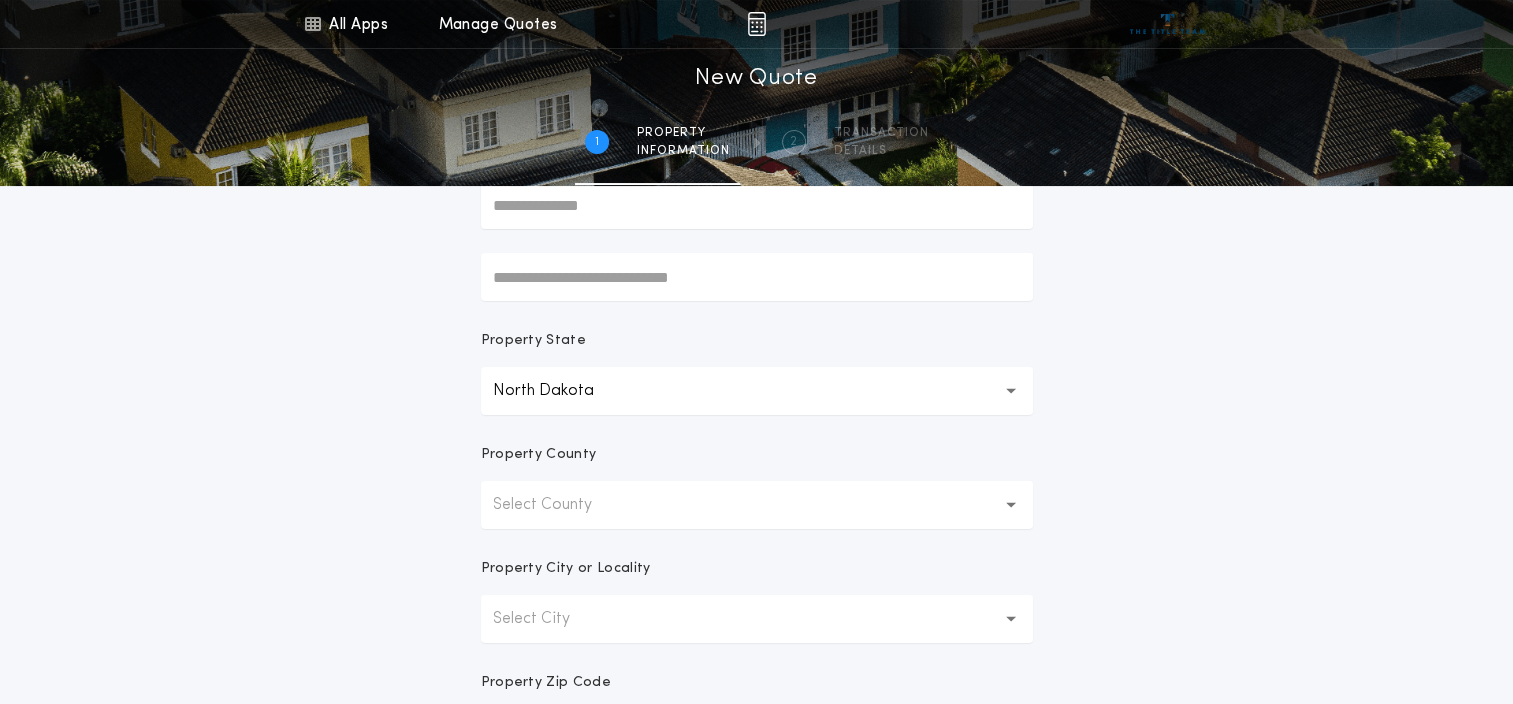 click on "Select County" at bounding box center (558, 505) 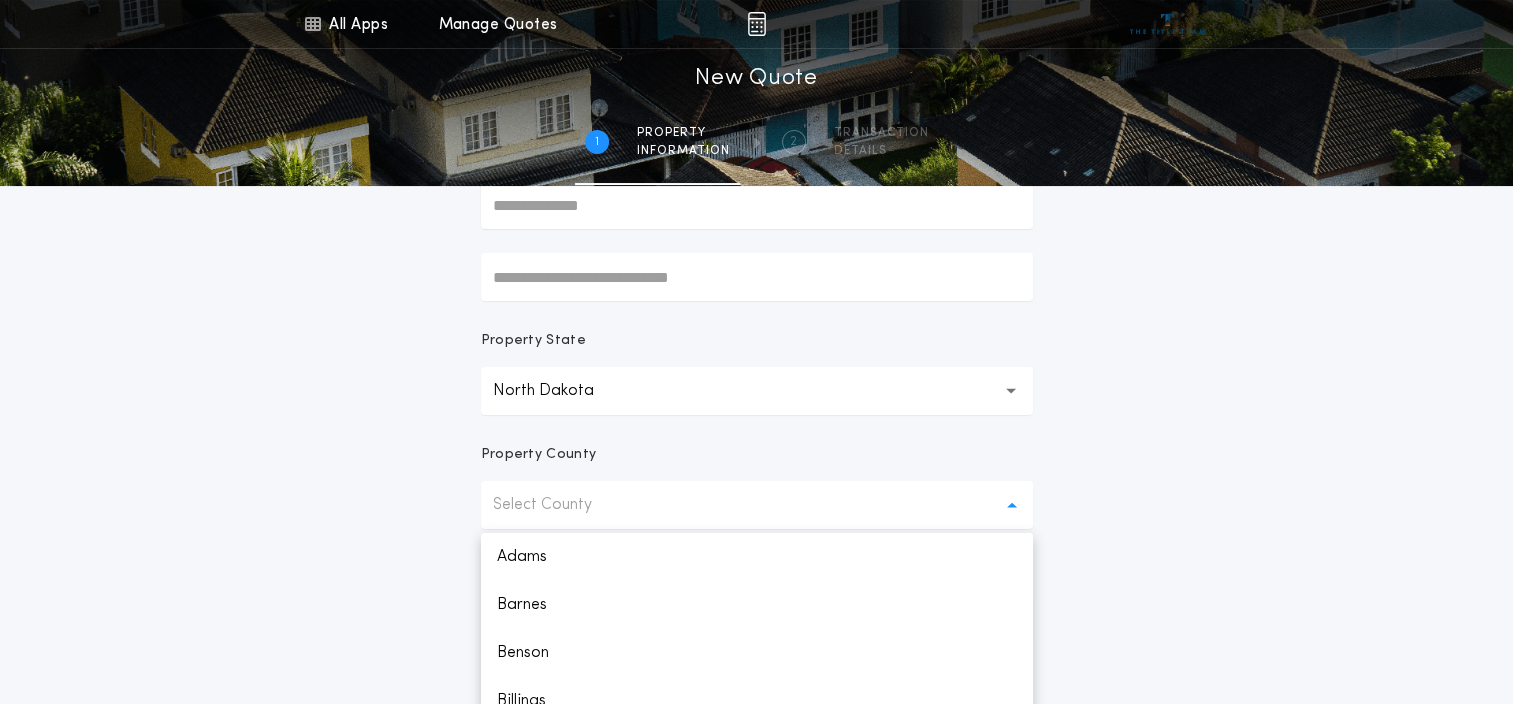 scroll, scrollTop: 599, scrollLeft: 0, axis: vertical 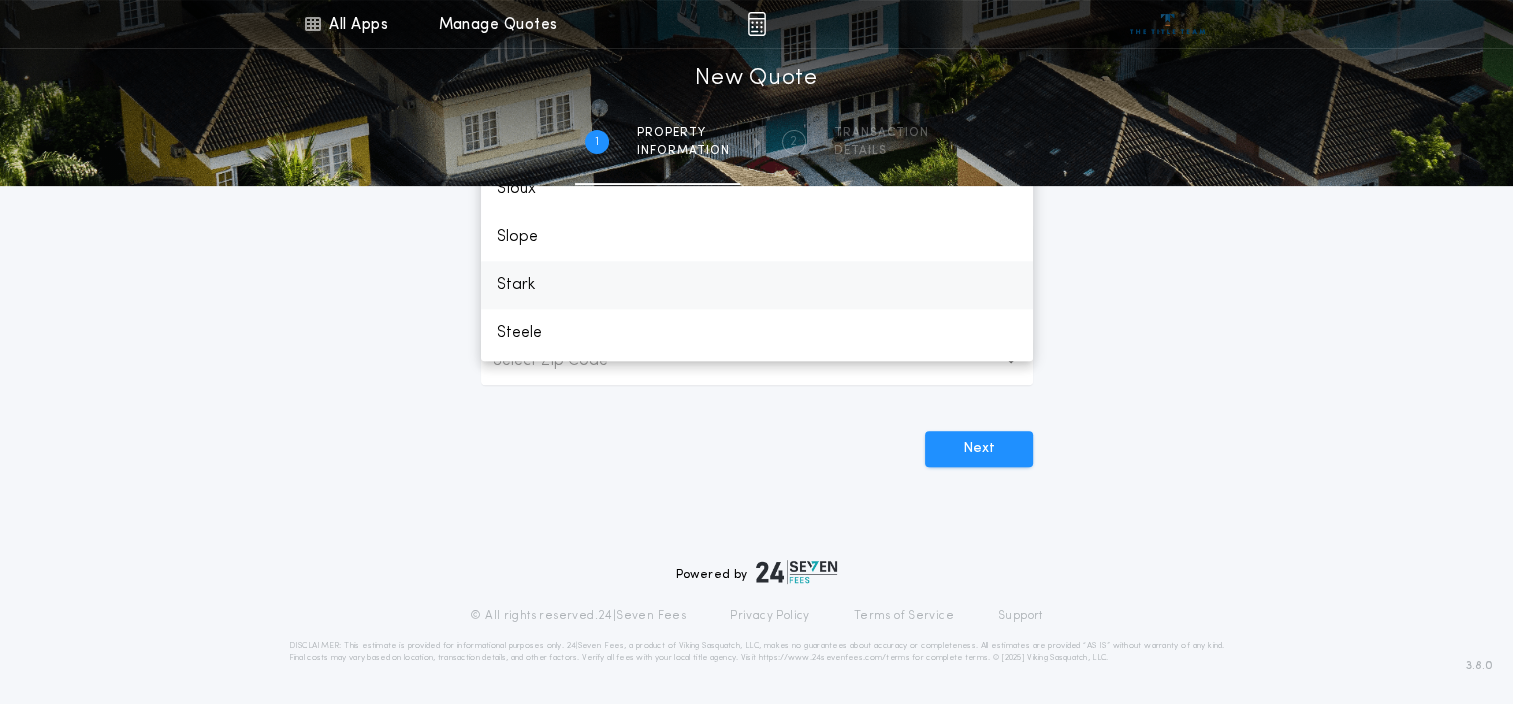 click on "Stark" at bounding box center (757, 285) 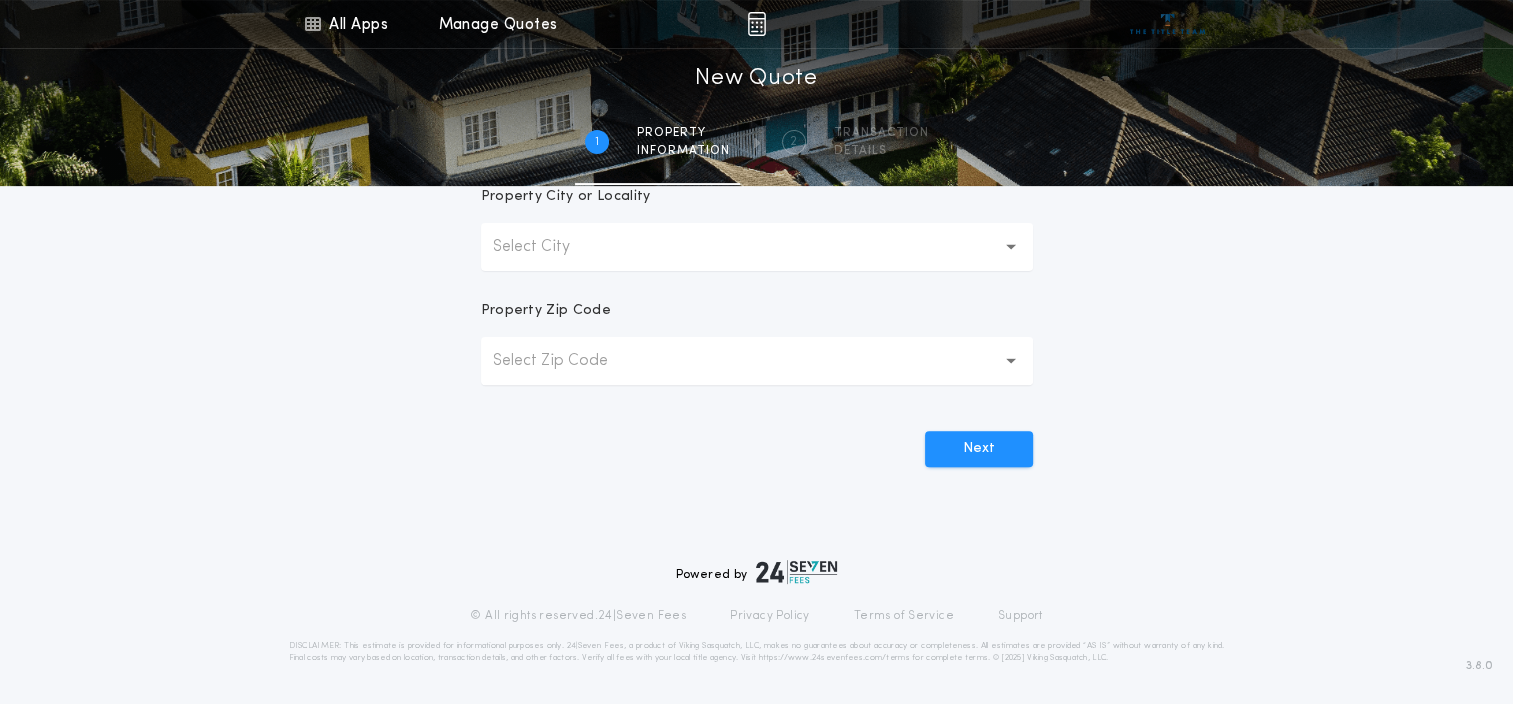 click on "Select City" at bounding box center [547, 247] 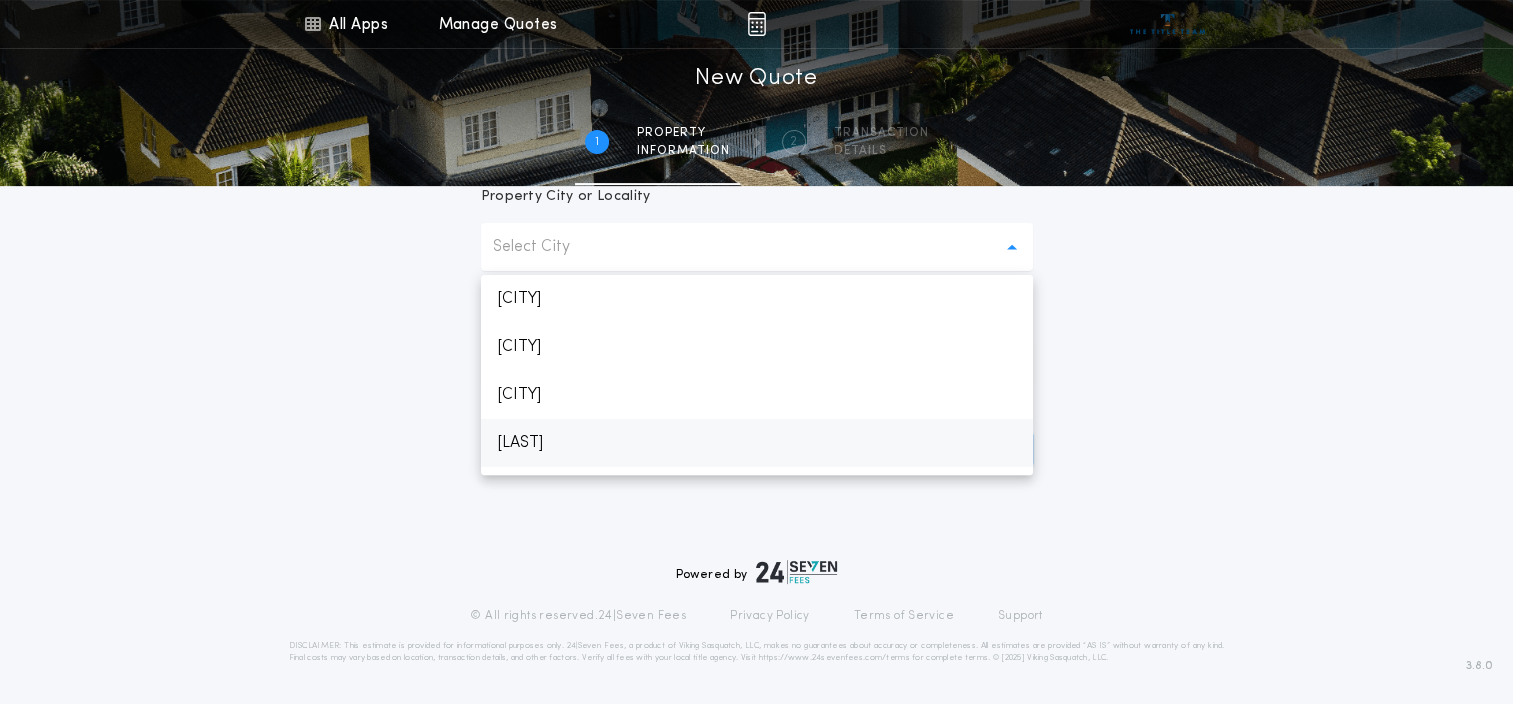 click on "[LAST]" at bounding box center (757, 443) 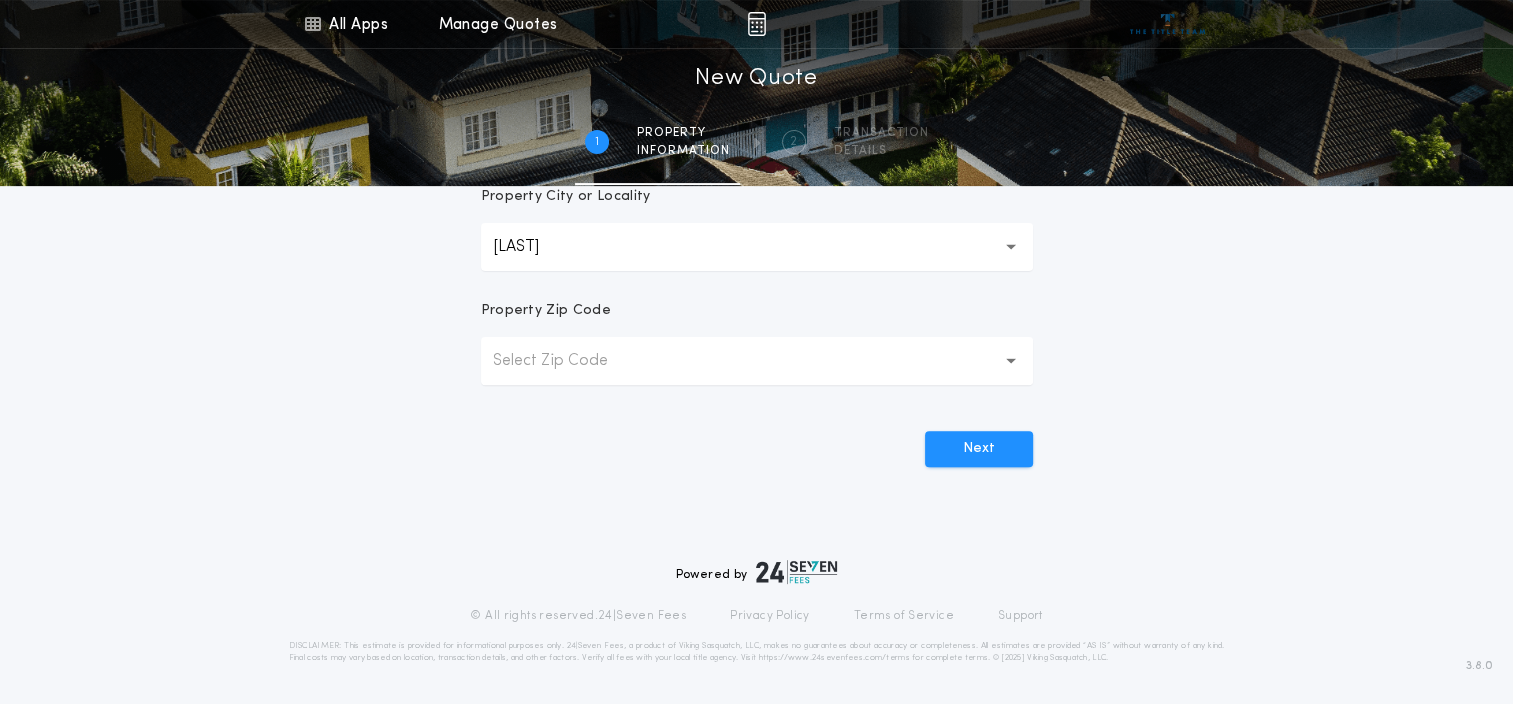 click on "Select Zip Code" at bounding box center [566, 361] 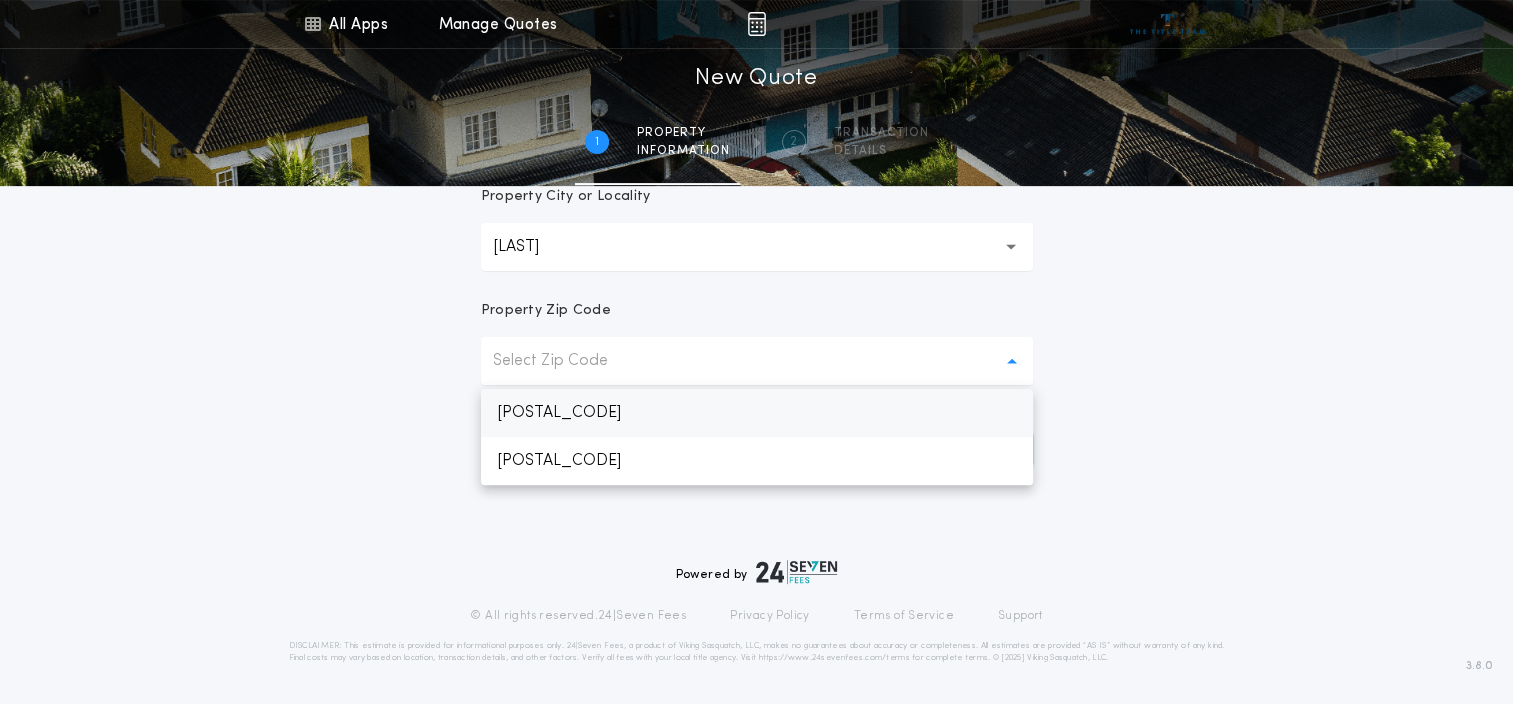 click on "[POSTAL_CODE]" at bounding box center (757, 413) 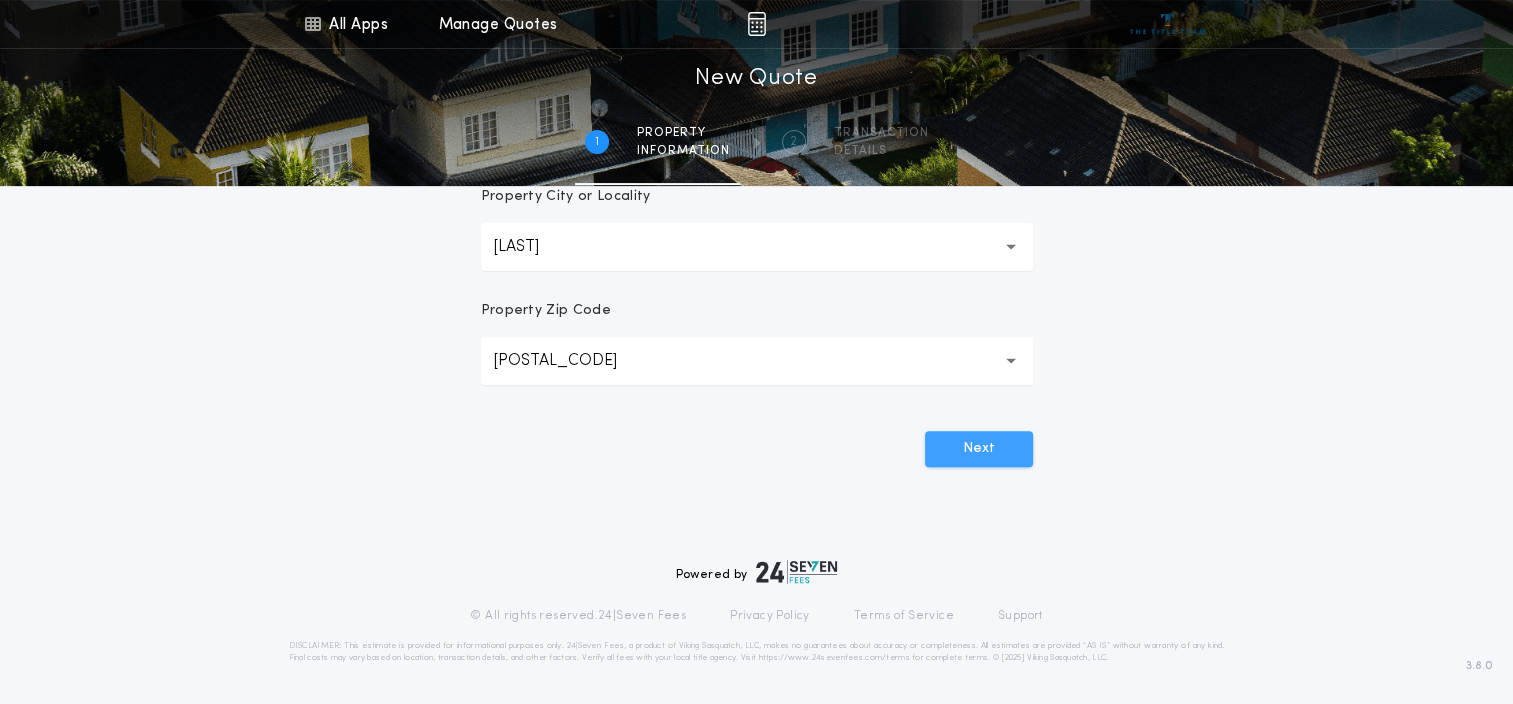 click on "Next" at bounding box center (979, 449) 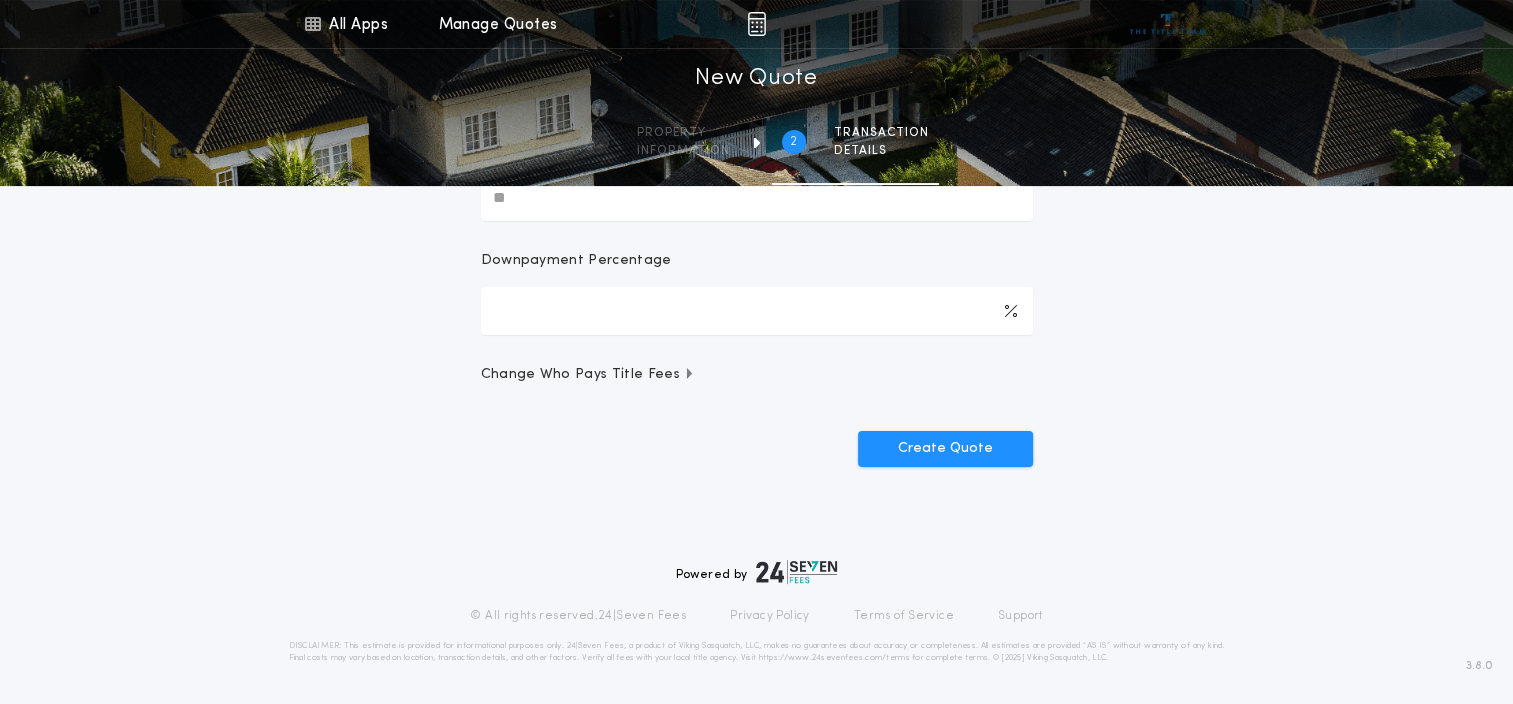 scroll, scrollTop: 0, scrollLeft: 0, axis: both 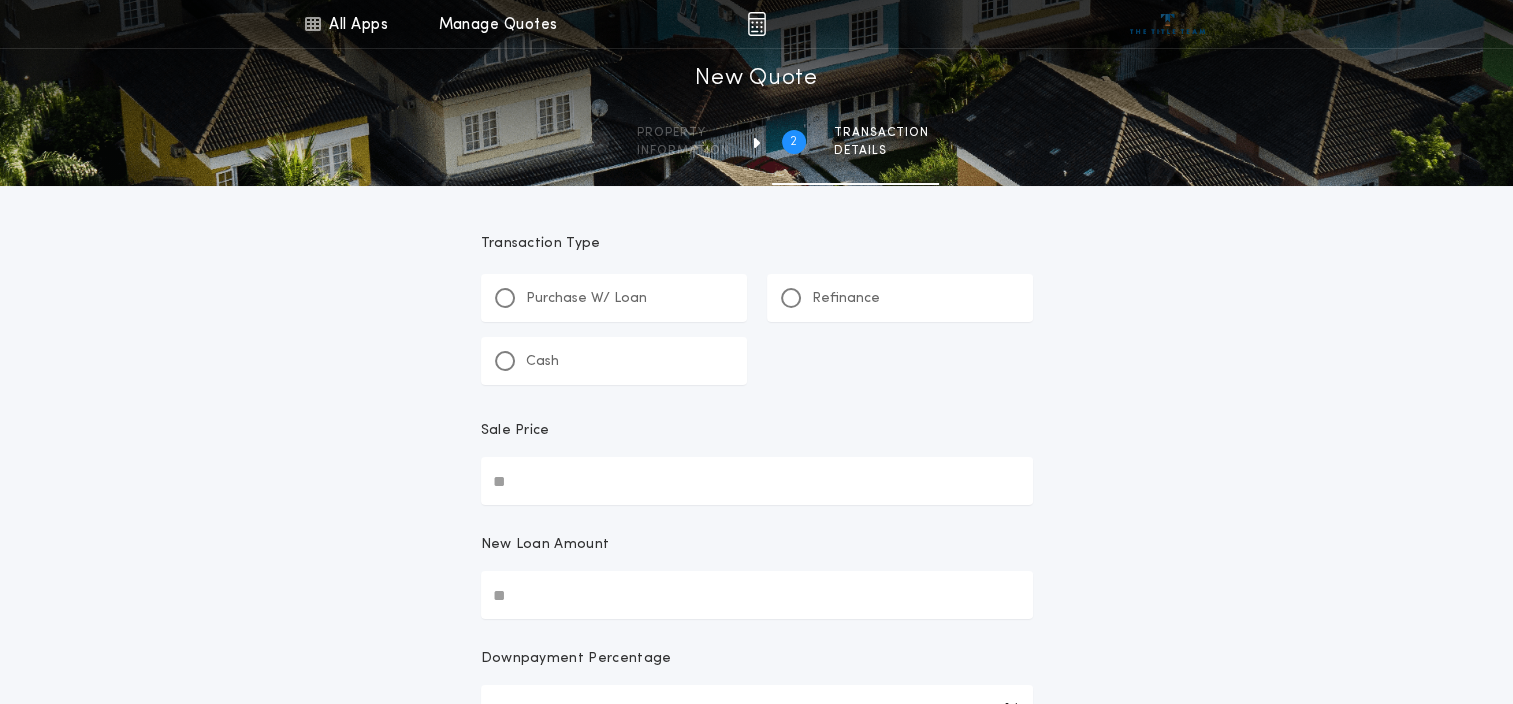 click on "Purchase W/ Loan" at bounding box center (586, 299) 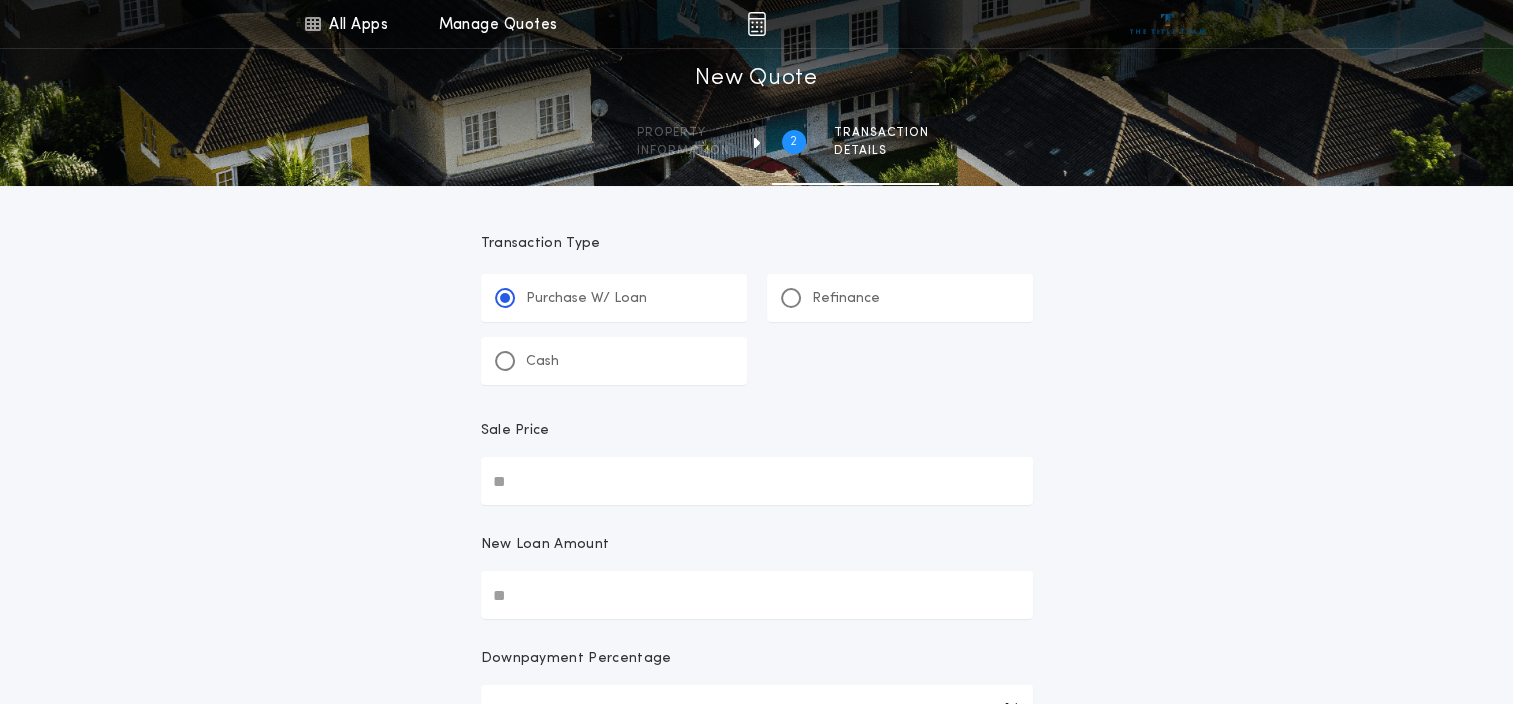 click on "Sale Price" at bounding box center (757, 481) 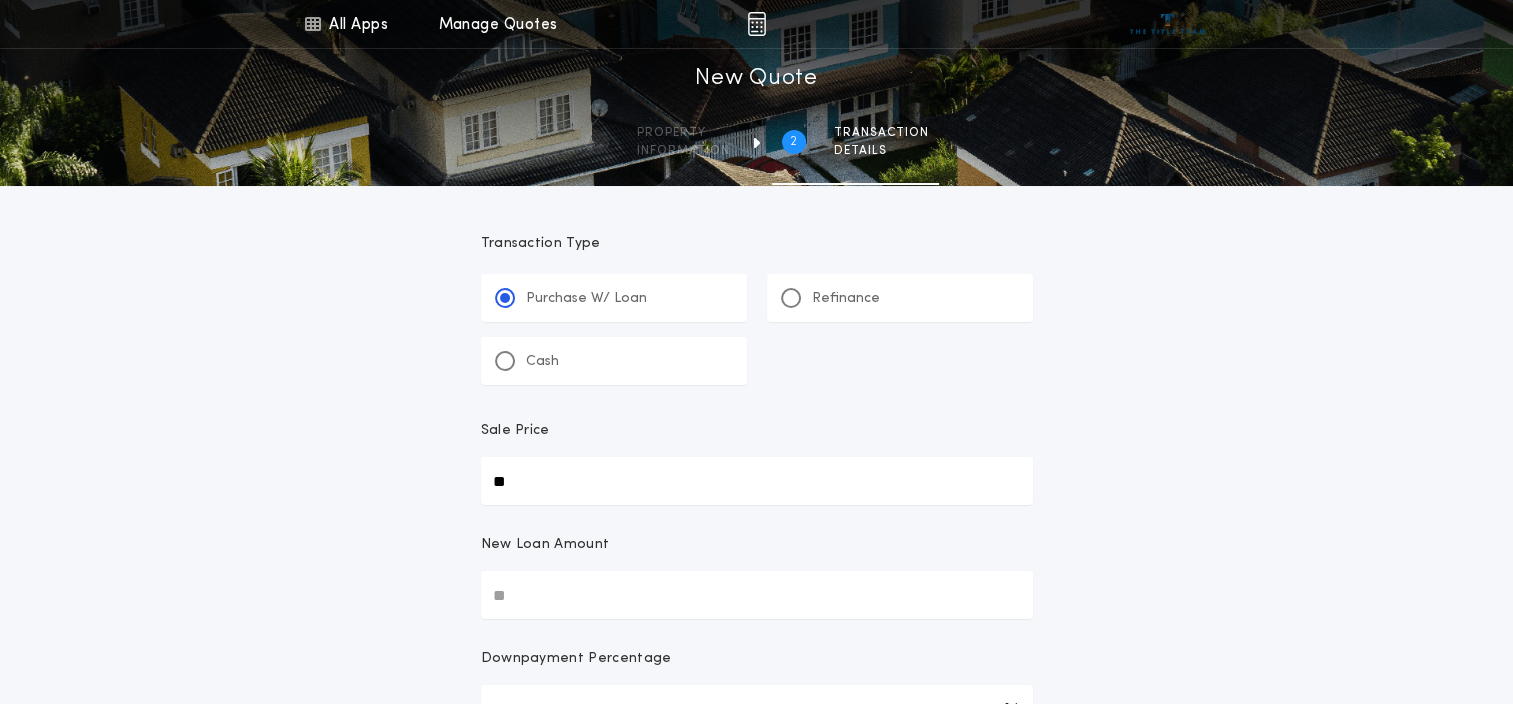 type on "**" 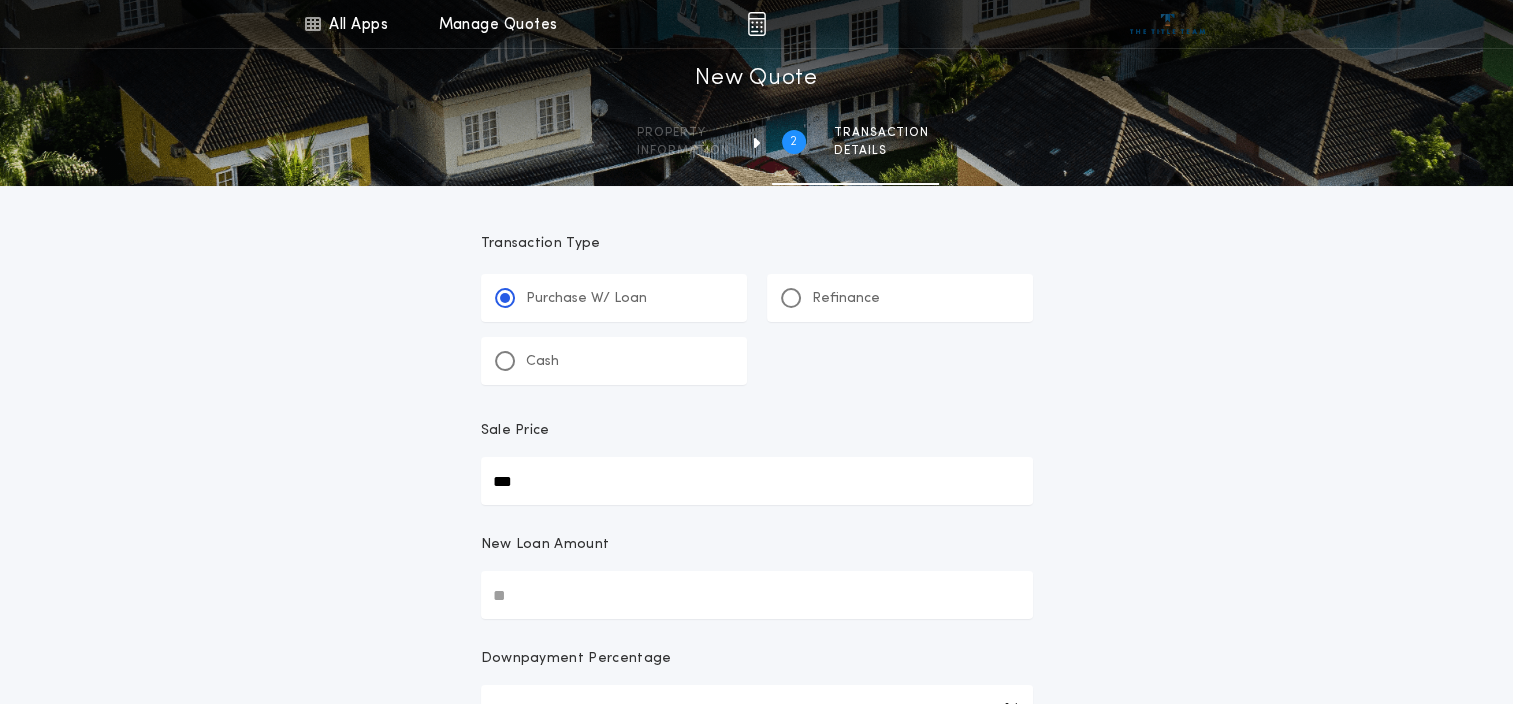 type on "***" 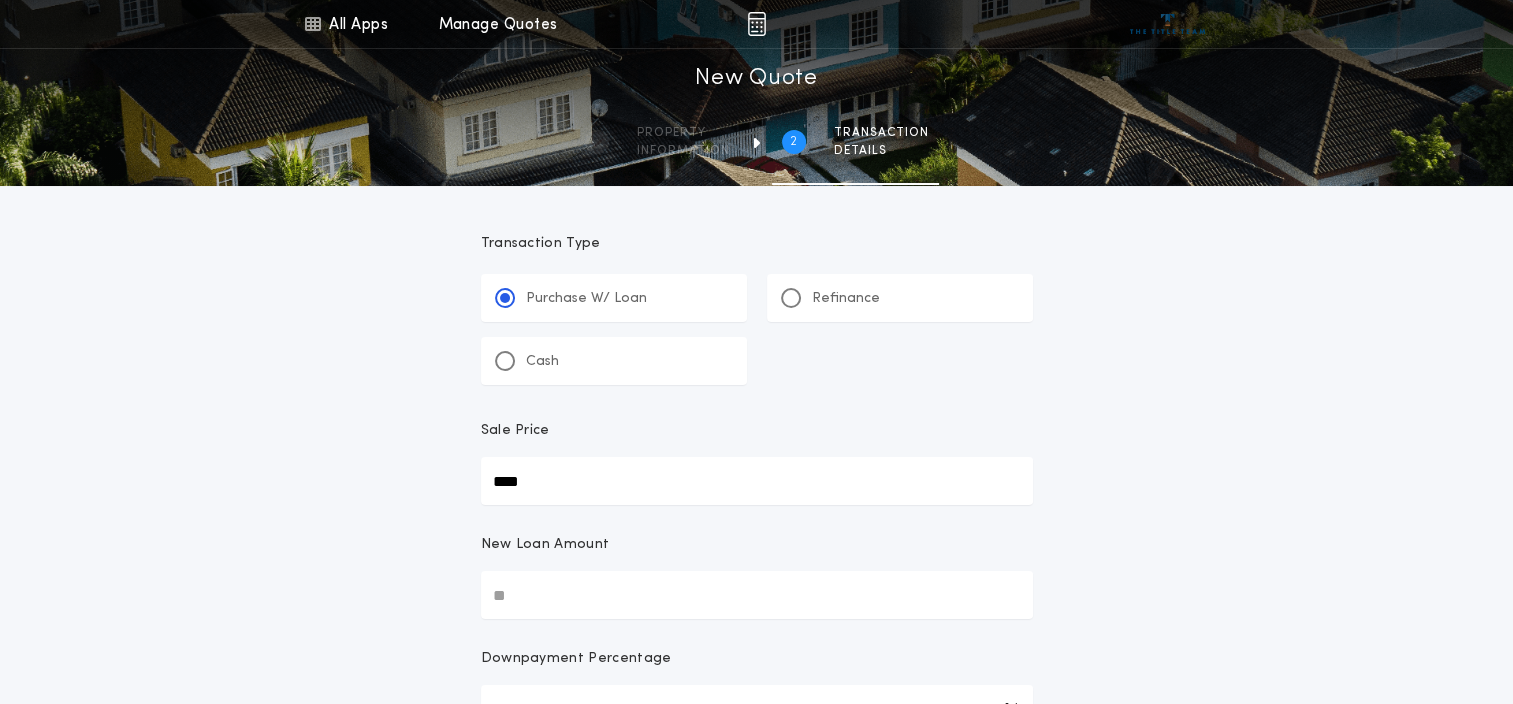 type on "****" 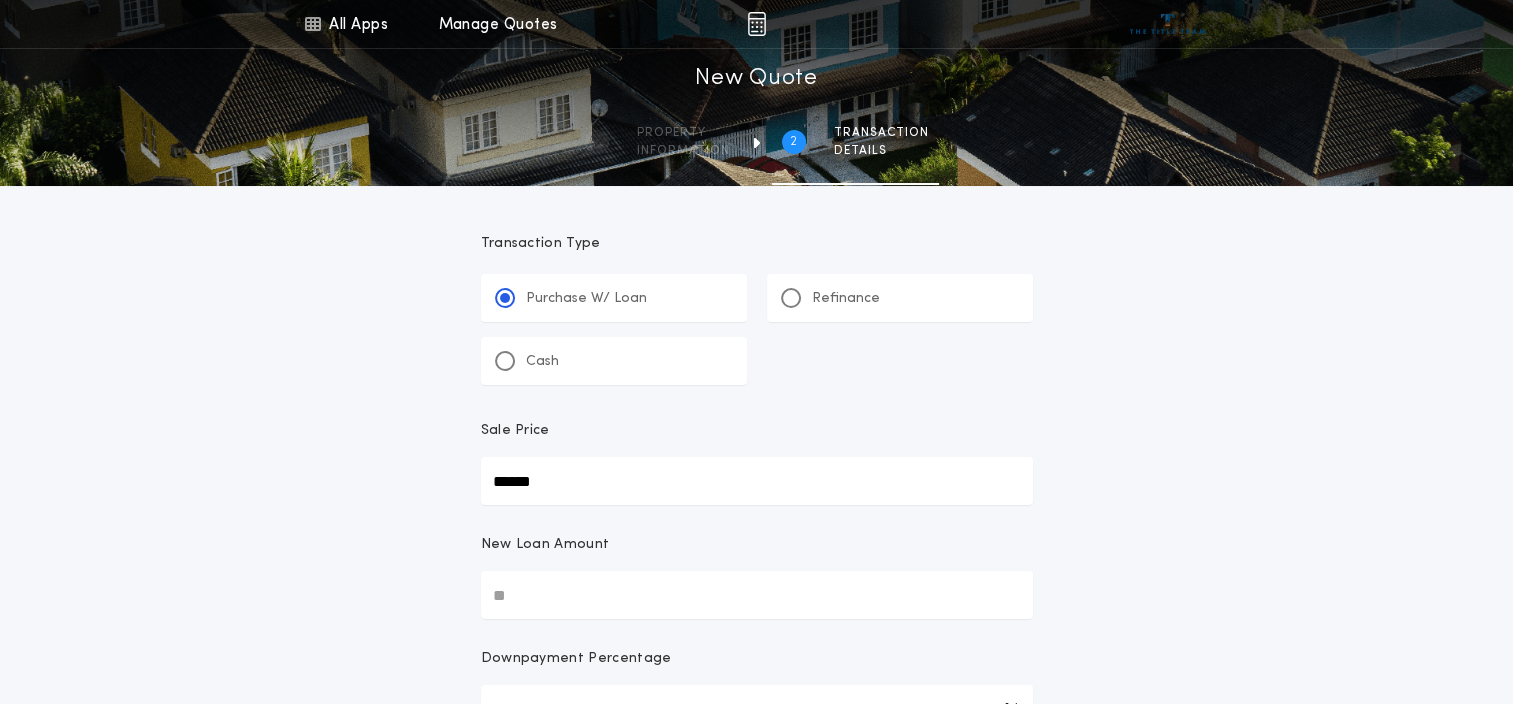 type on "******" 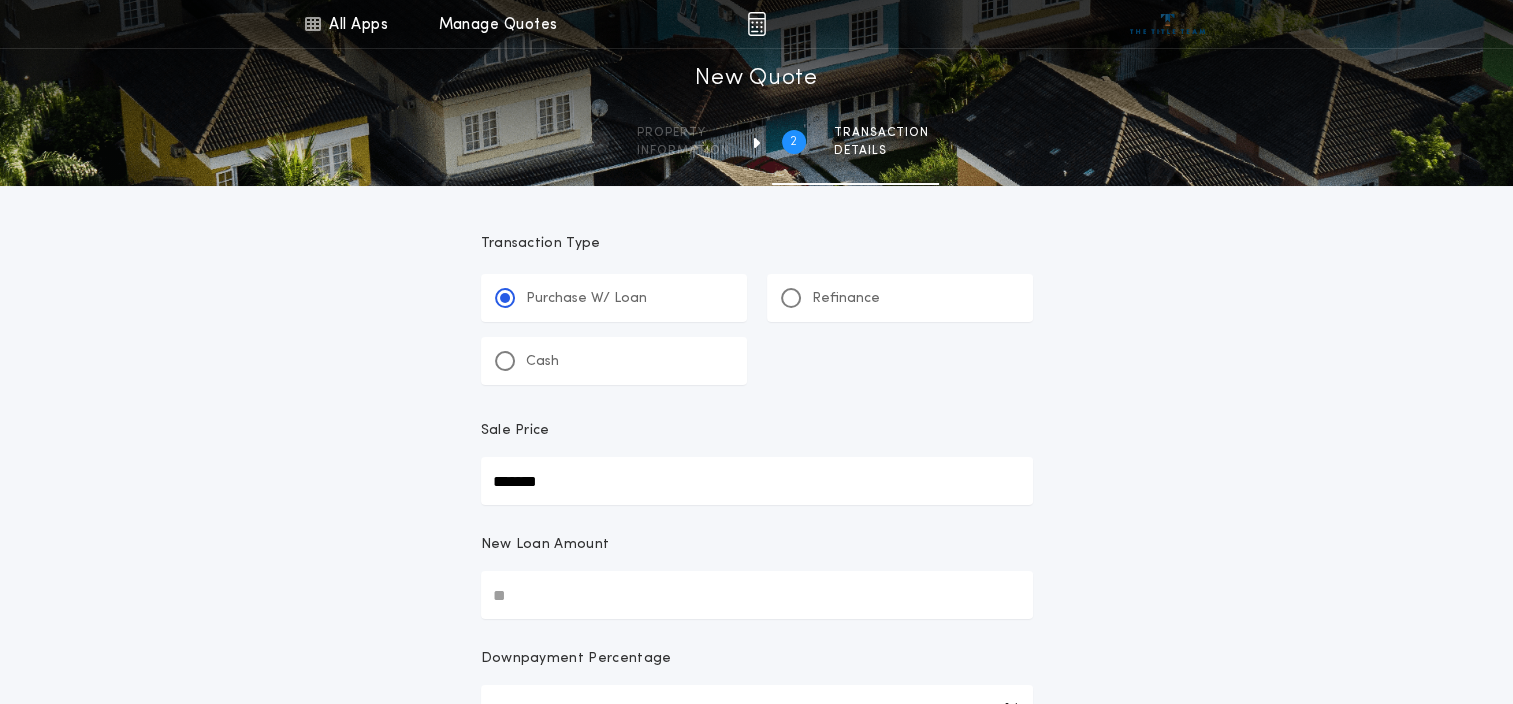 type on "*******" 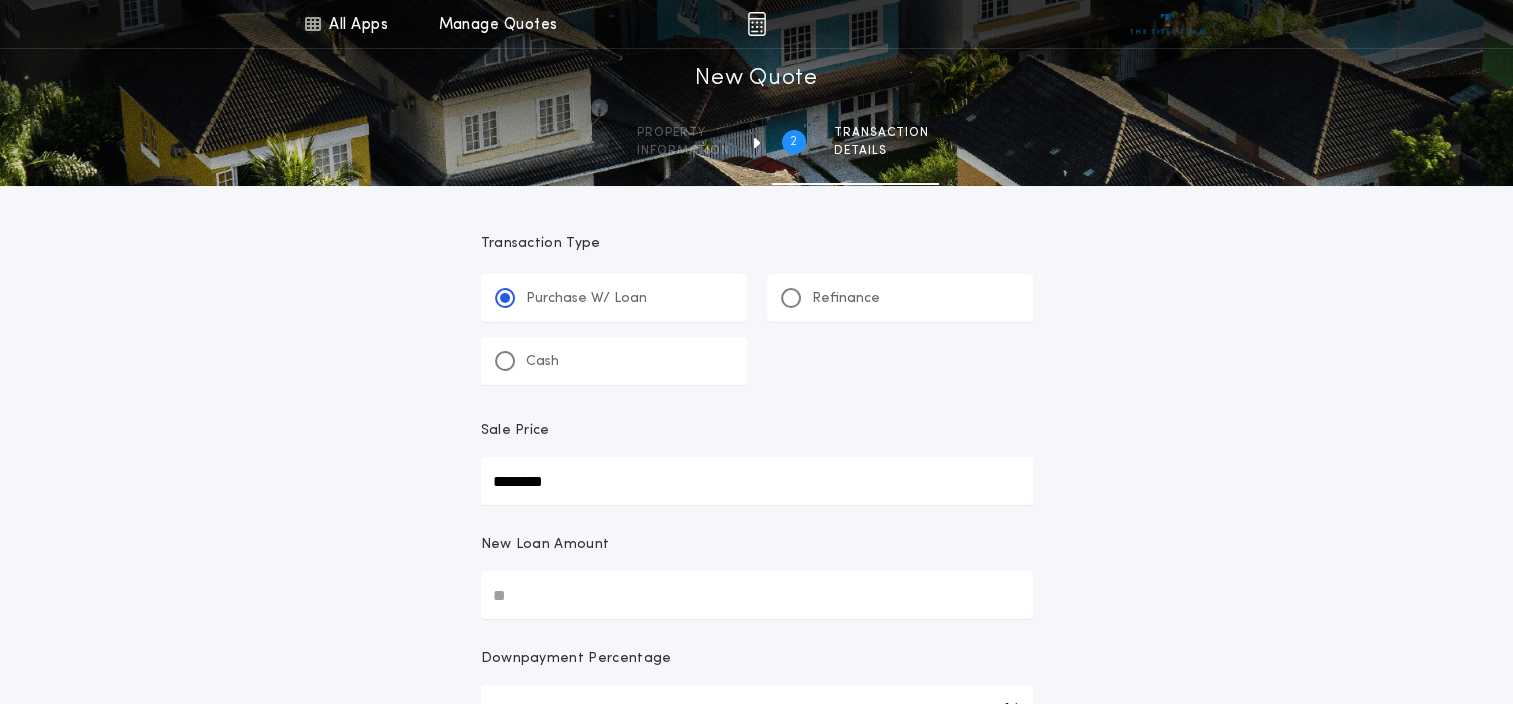 type on "********" 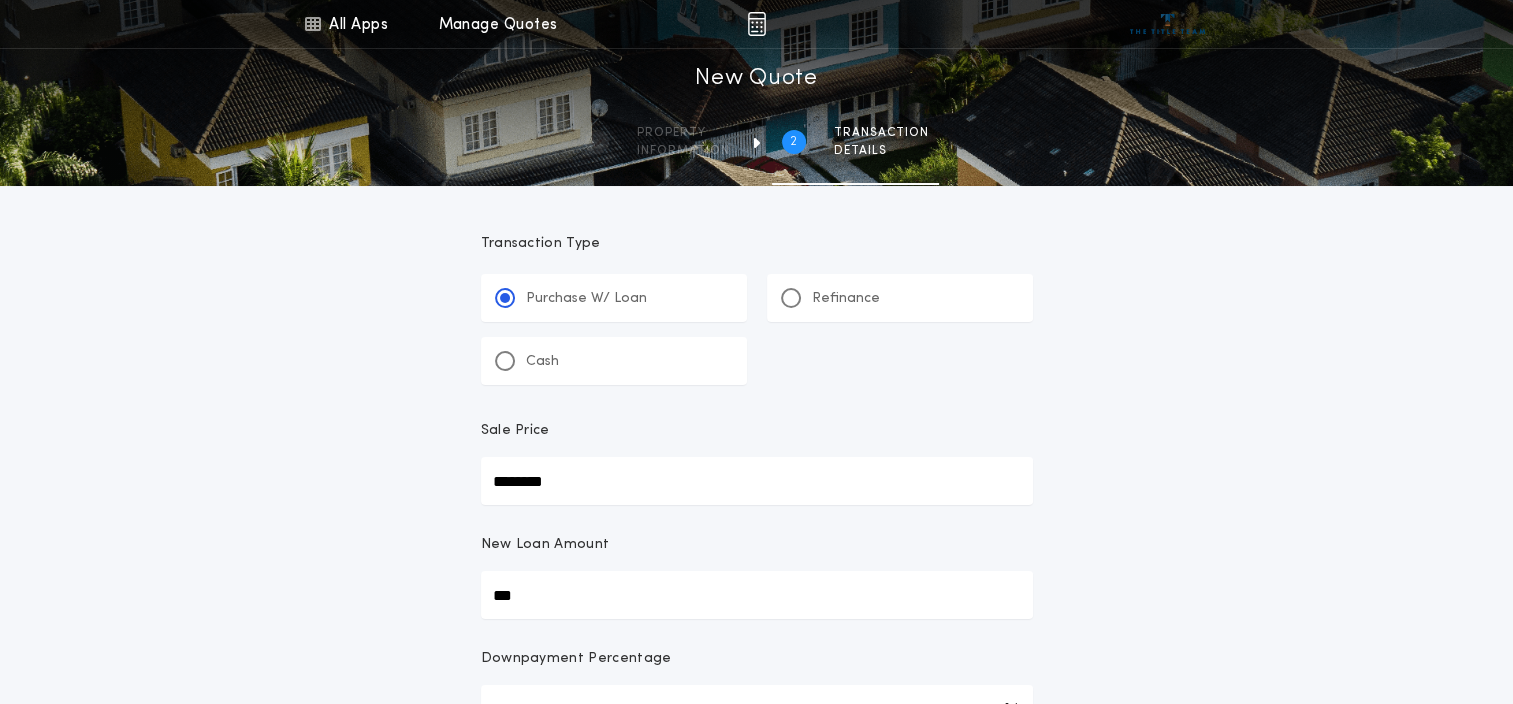 type on "****" 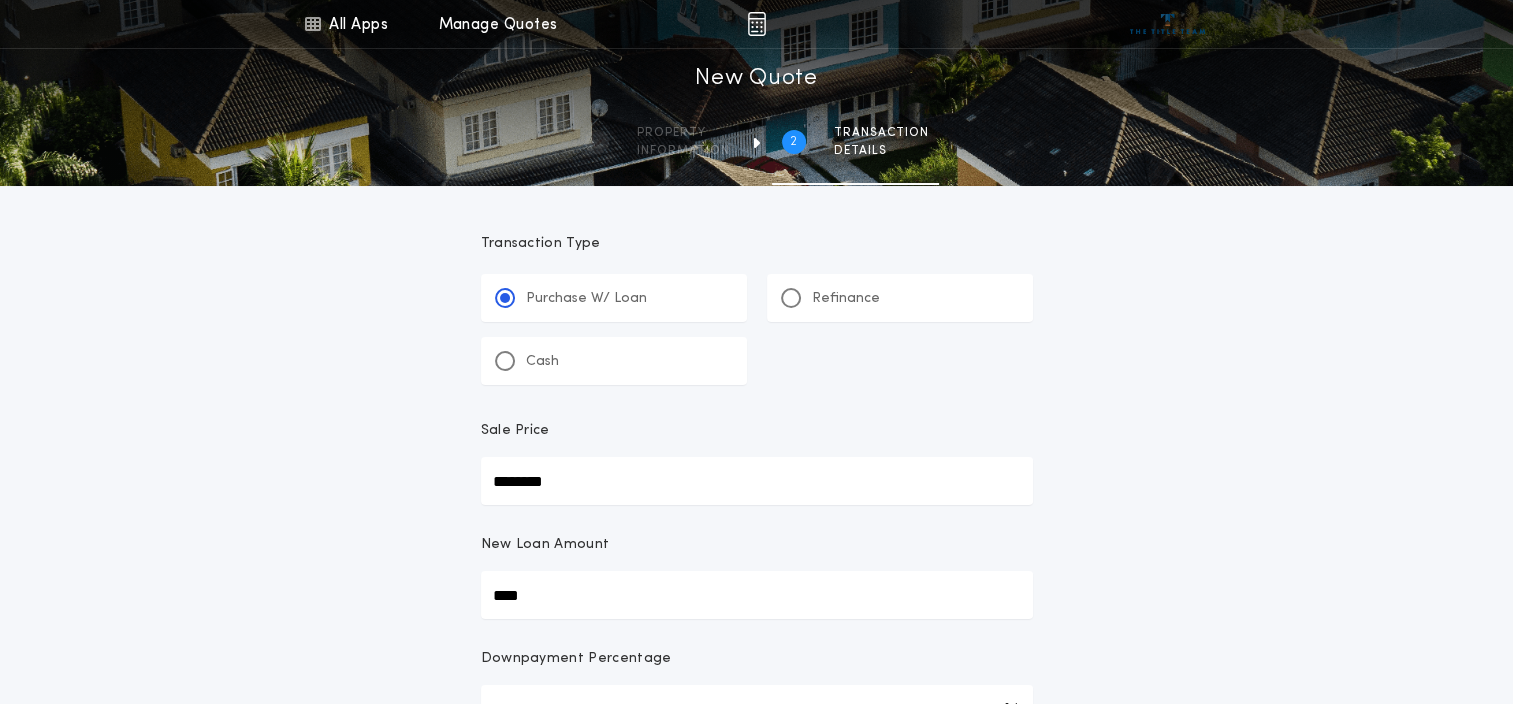 type on "******" 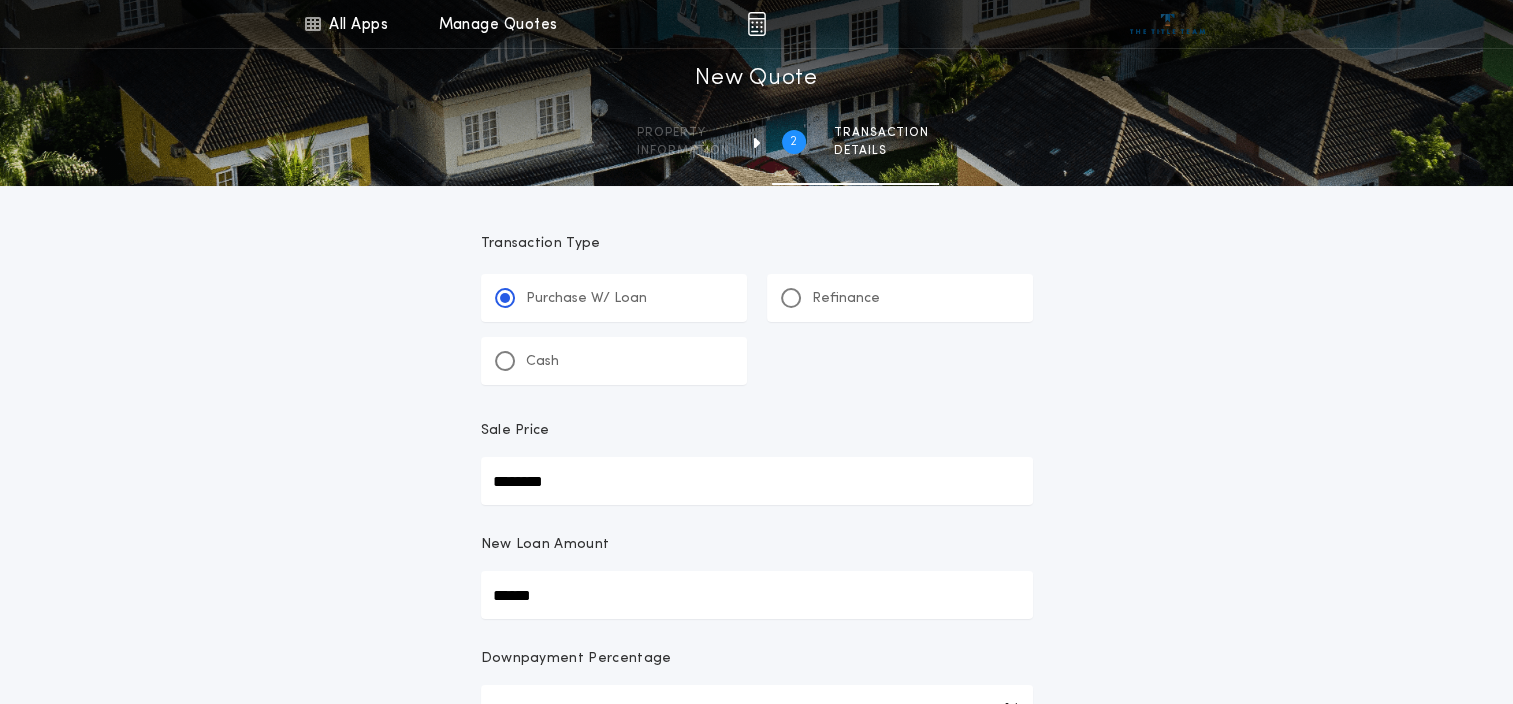 type on "*******" 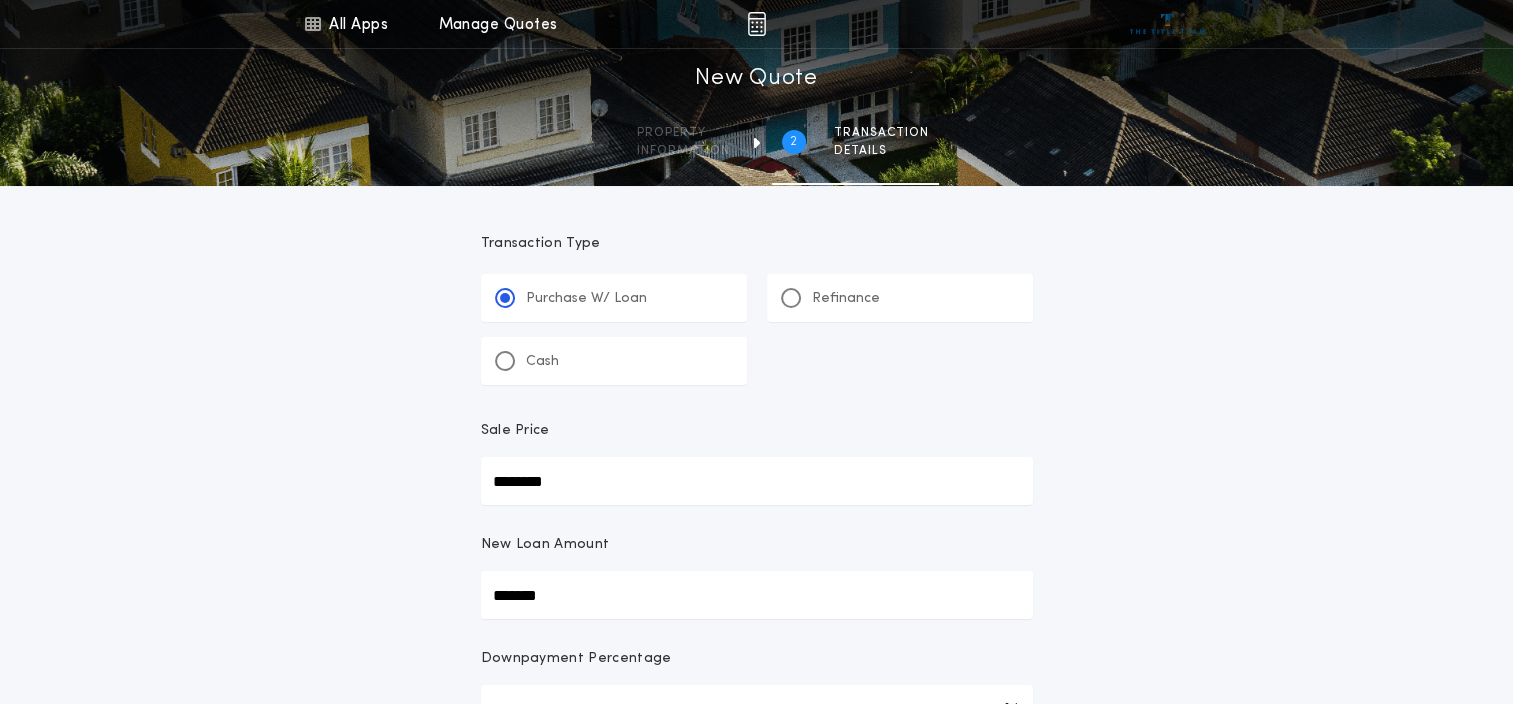 type on "********" 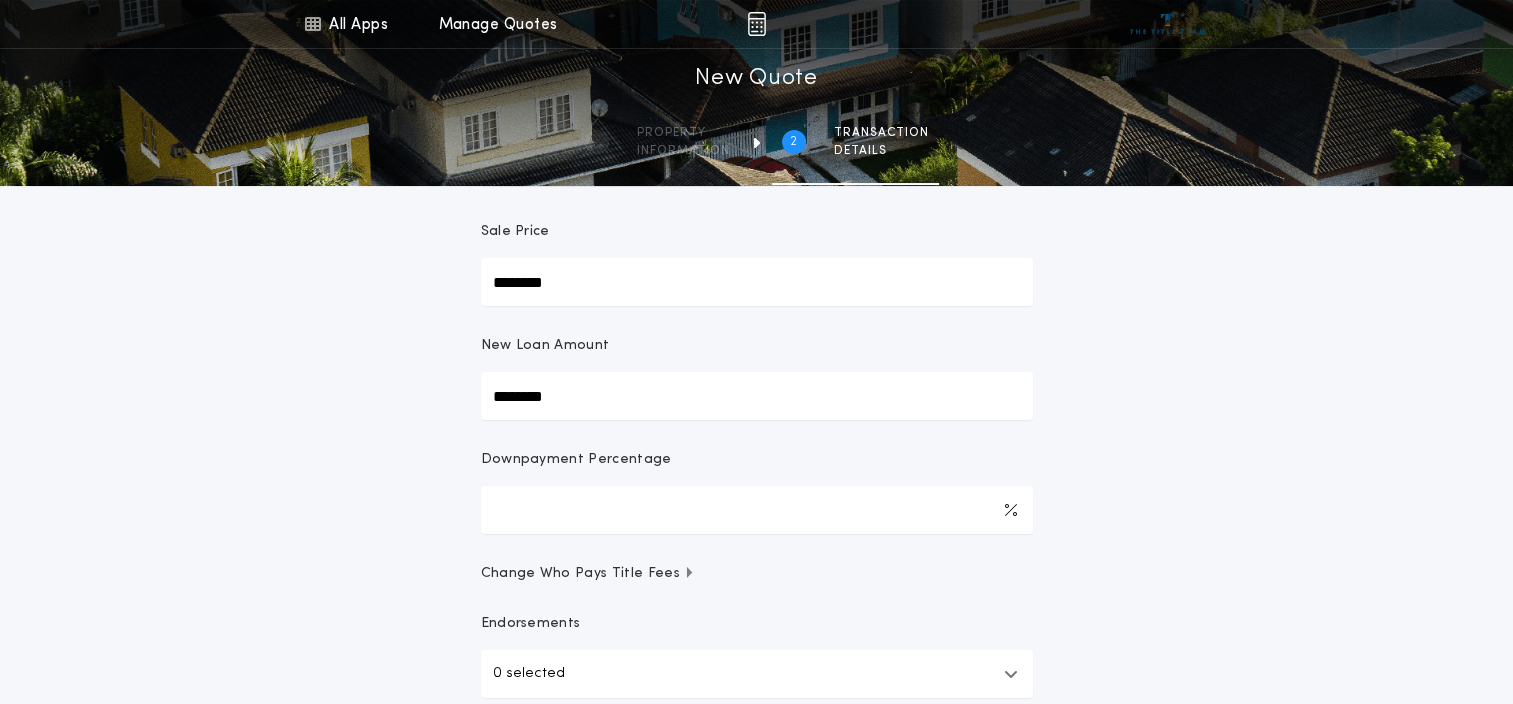 scroll, scrollTop: 458, scrollLeft: 0, axis: vertical 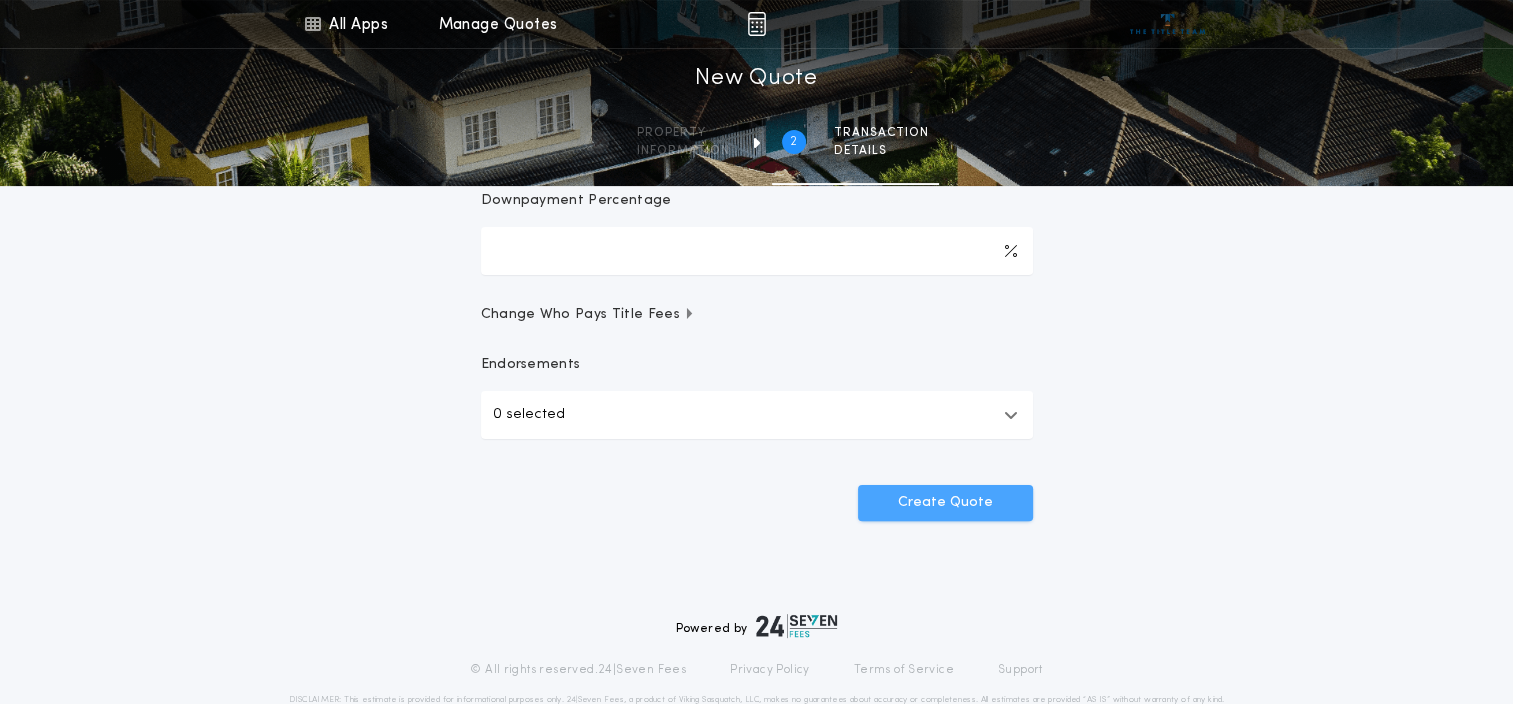 type on "********" 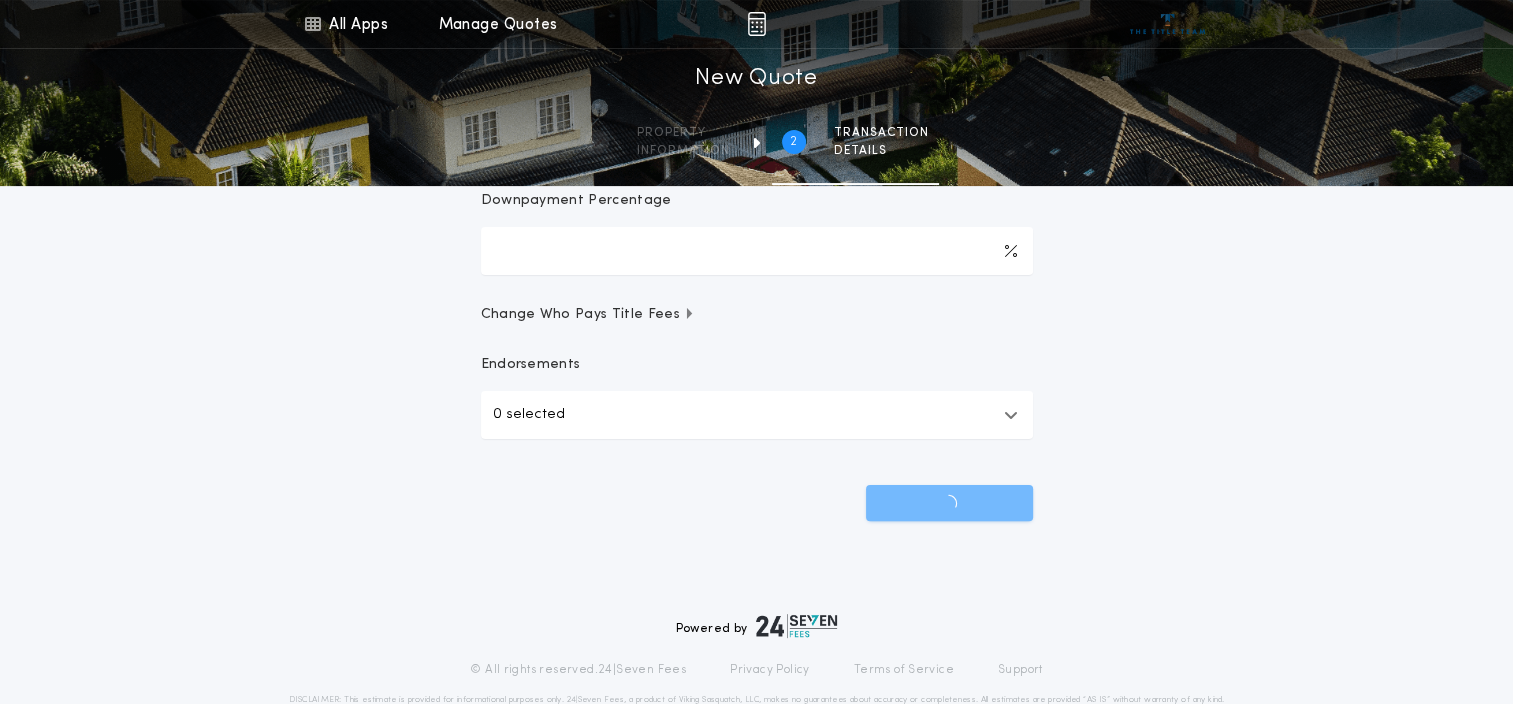 click on "Powered by  © All rights reserved.  24|Seven Fees Privacy Policy Terms of Service Support DISCLAIMER: This estimate is provided for informational purposes only. 24|Seven Fees, a product of Viking Sasquatch, LLC, makes no guarantees about accuracy or completeness. All estimates are provided “AS IS” without warranty of any kind. Final costs may vary based on location, transaction details, and other factors. Verify all fees with your local title agency. Visit   https://www.24sevenfees.com/terms   for complete terms. © [ 2025 ] Viking Sasquatch, LLC." at bounding box center [757, 666] 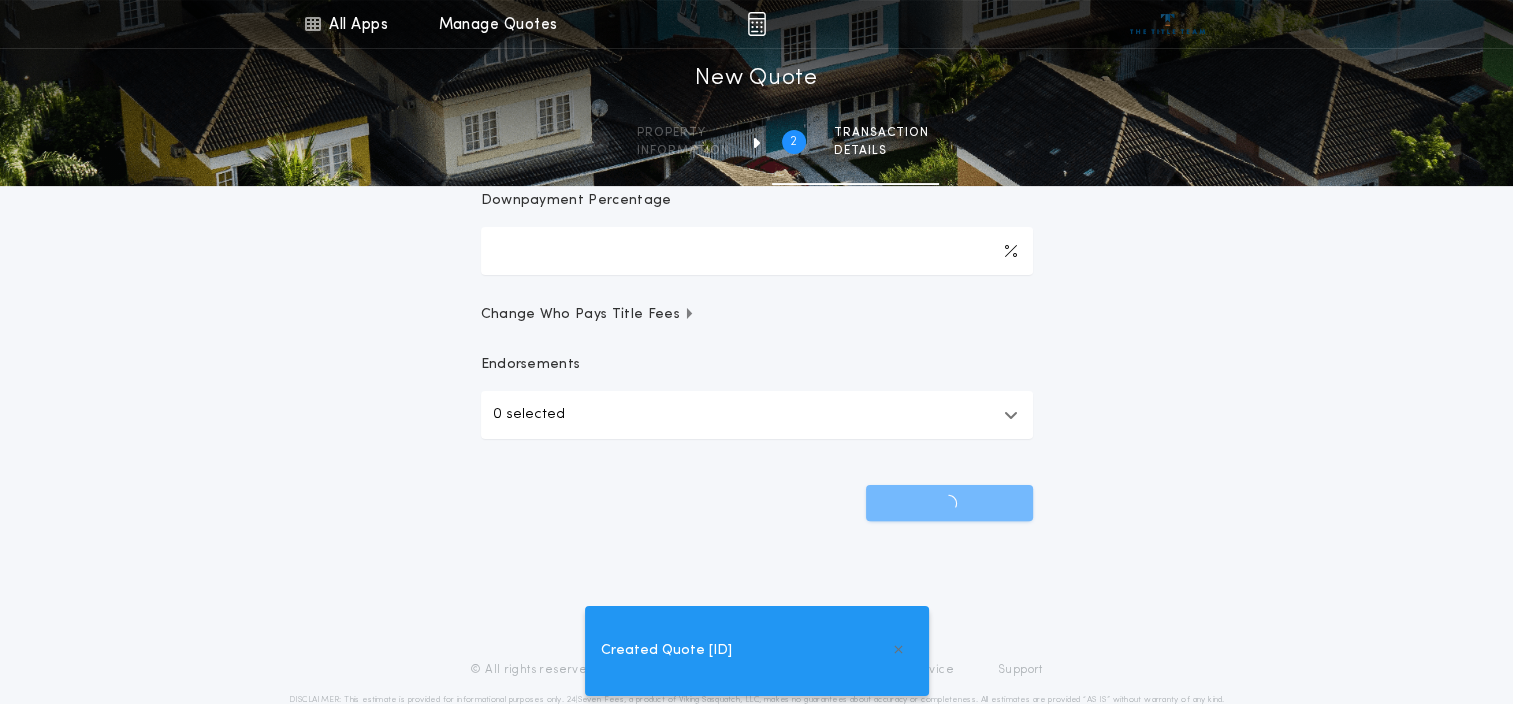 scroll, scrollTop: 0, scrollLeft: 0, axis: both 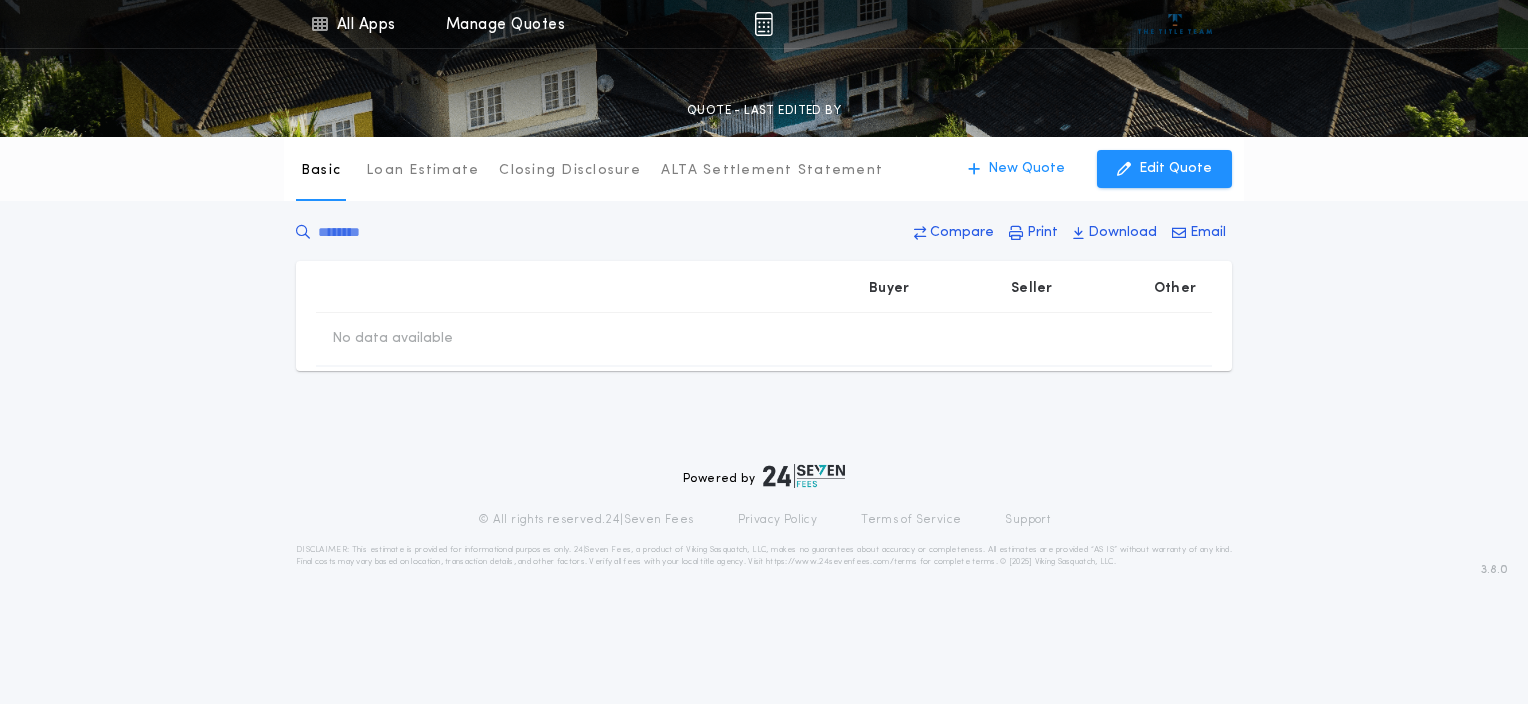 type on "********" 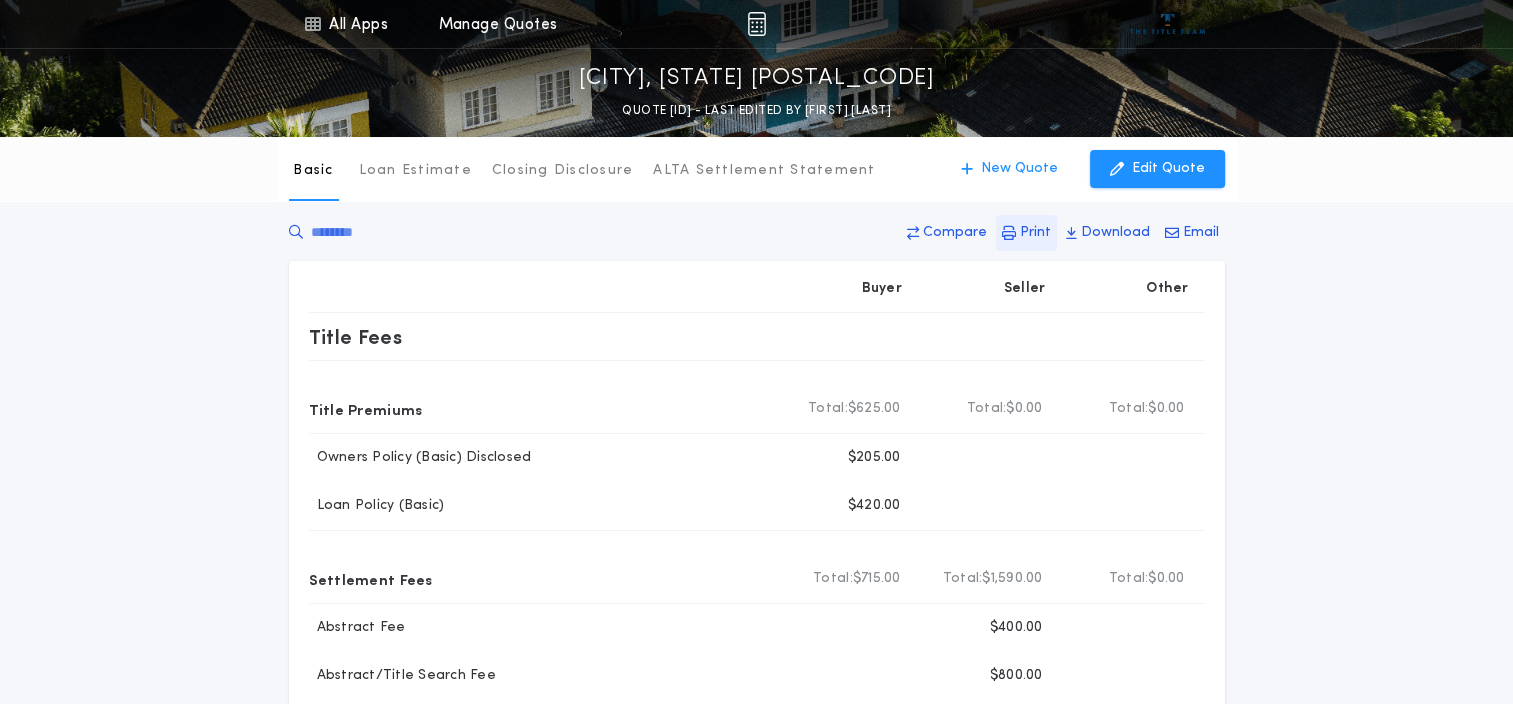 click on "Print" at bounding box center (1026, 233) 